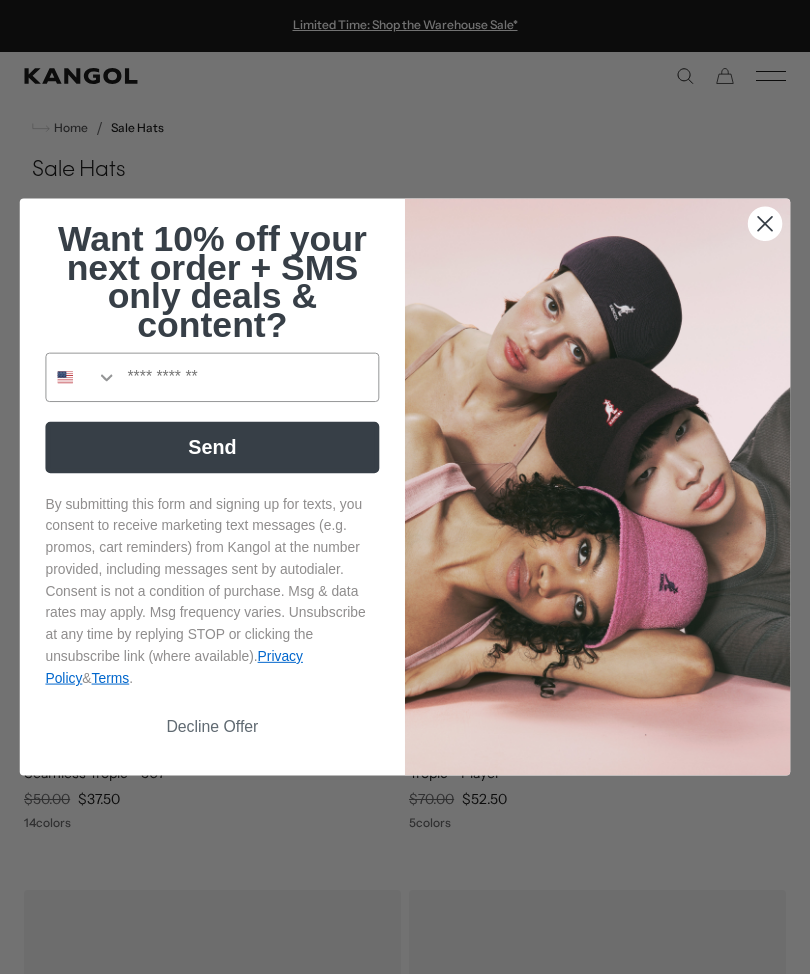 scroll, scrollTop: 0, scrollLeft: 0, axis: both 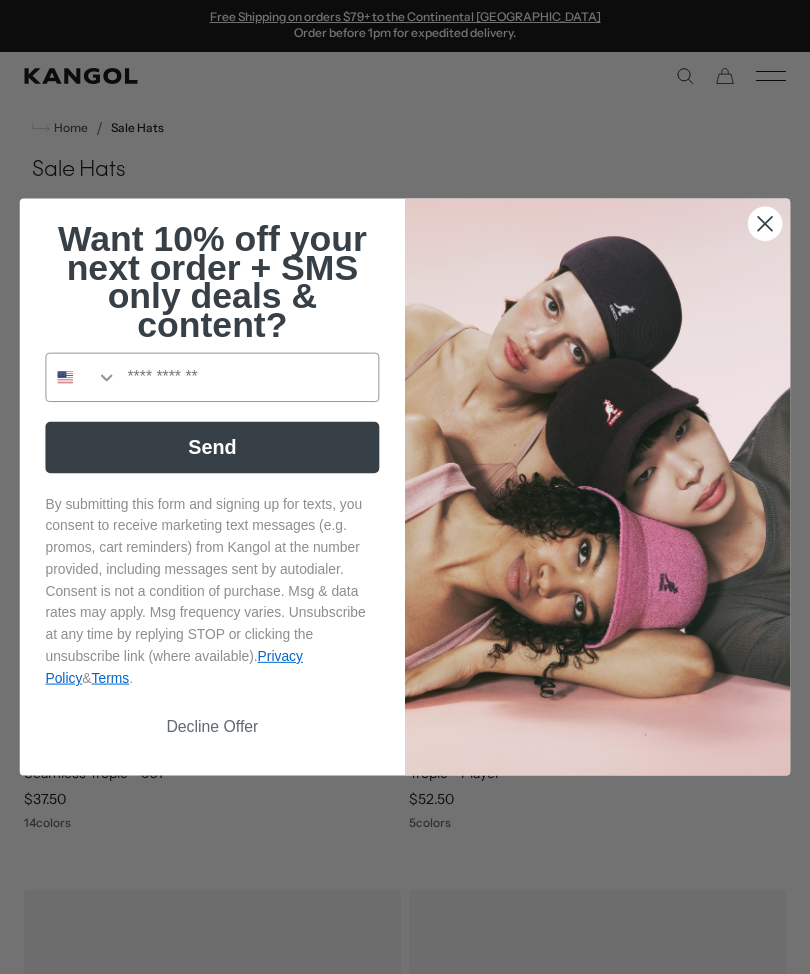 click 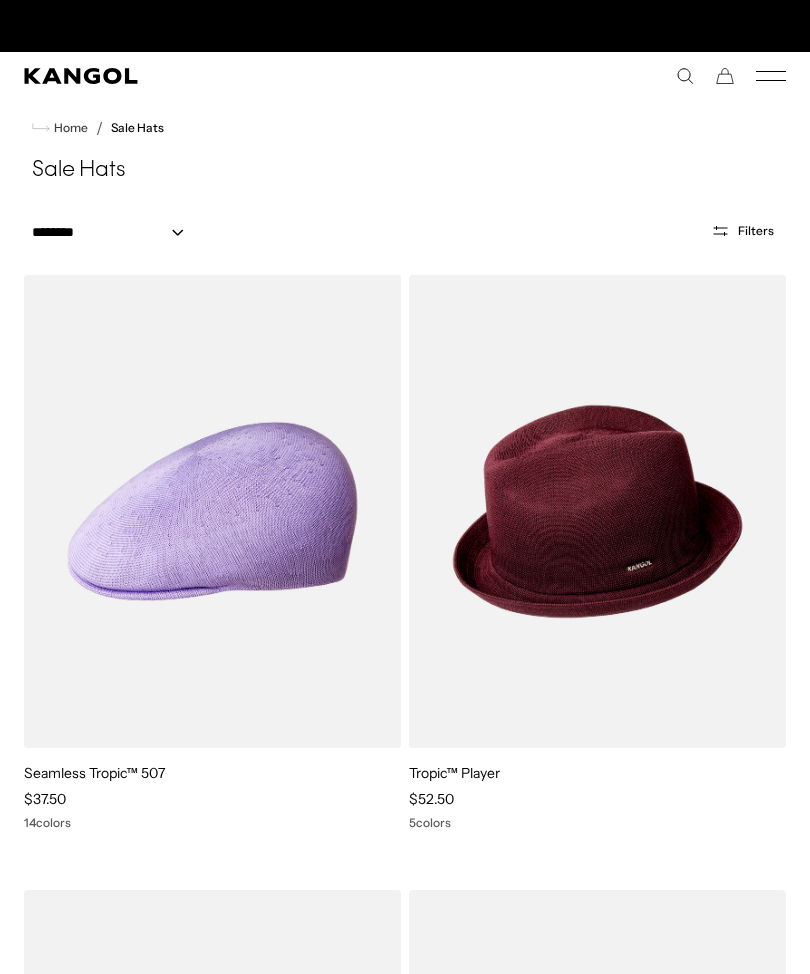 scroll, scrollTop: 0, scrollLeft: 412, axis: horizontal 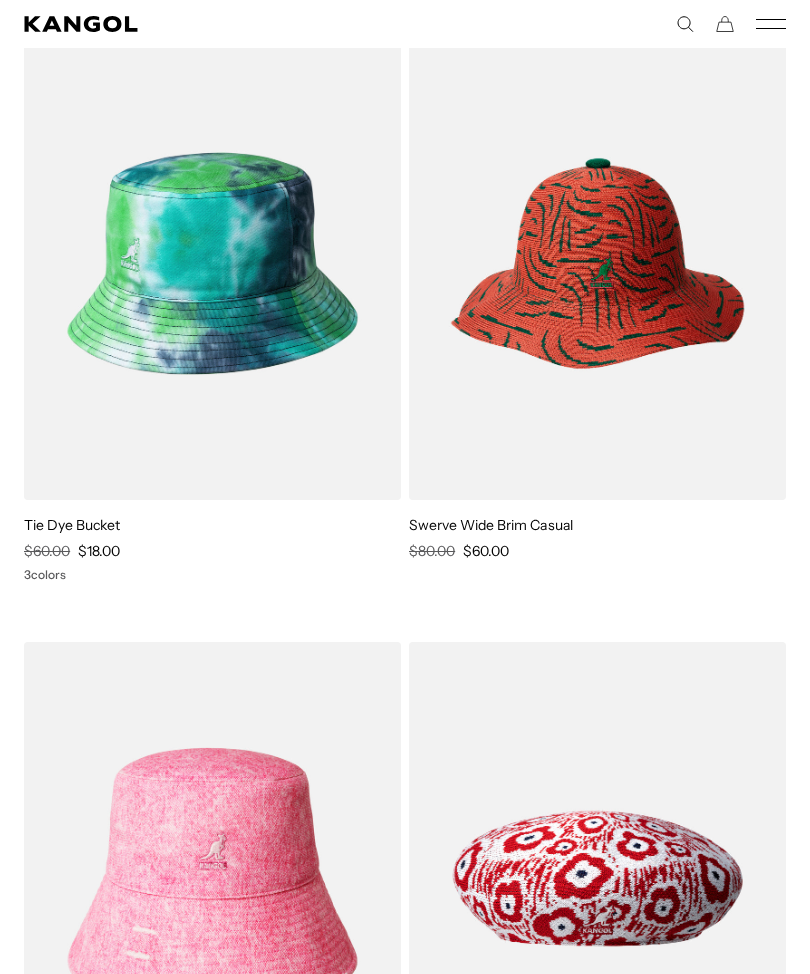 click at bounding box center [0, 0] 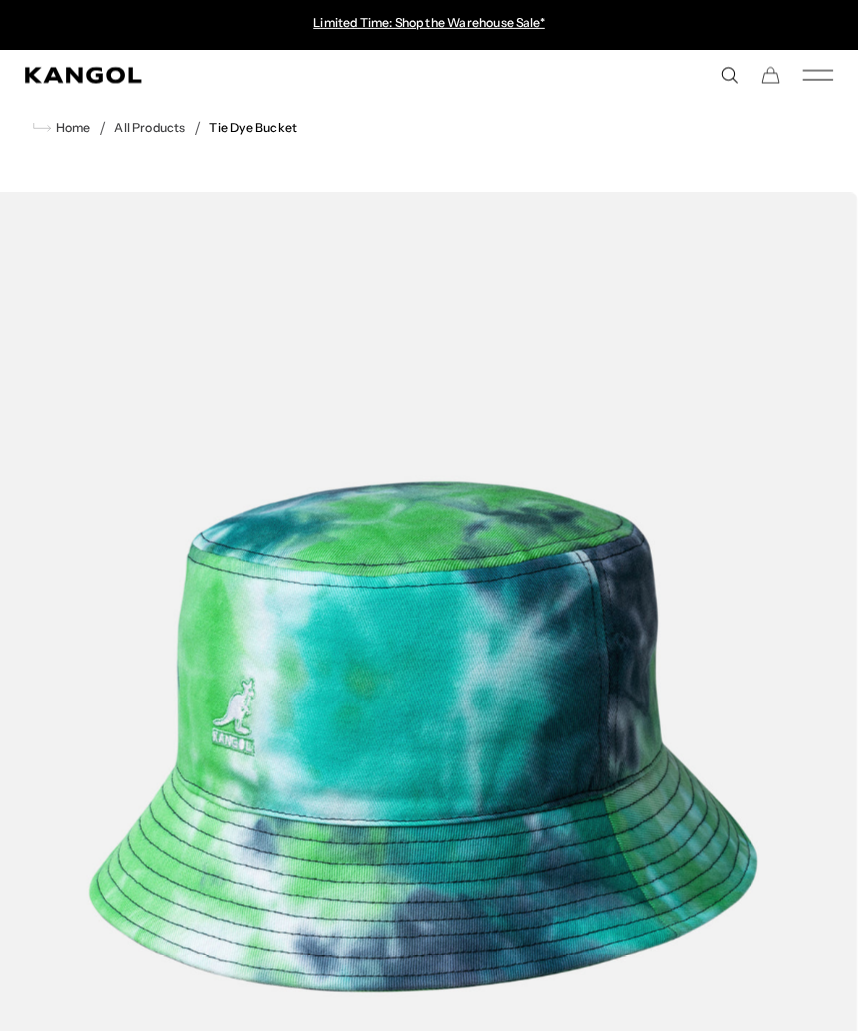 scroll, scrollTop: 6, scrollLeft: 0, axis: vertical 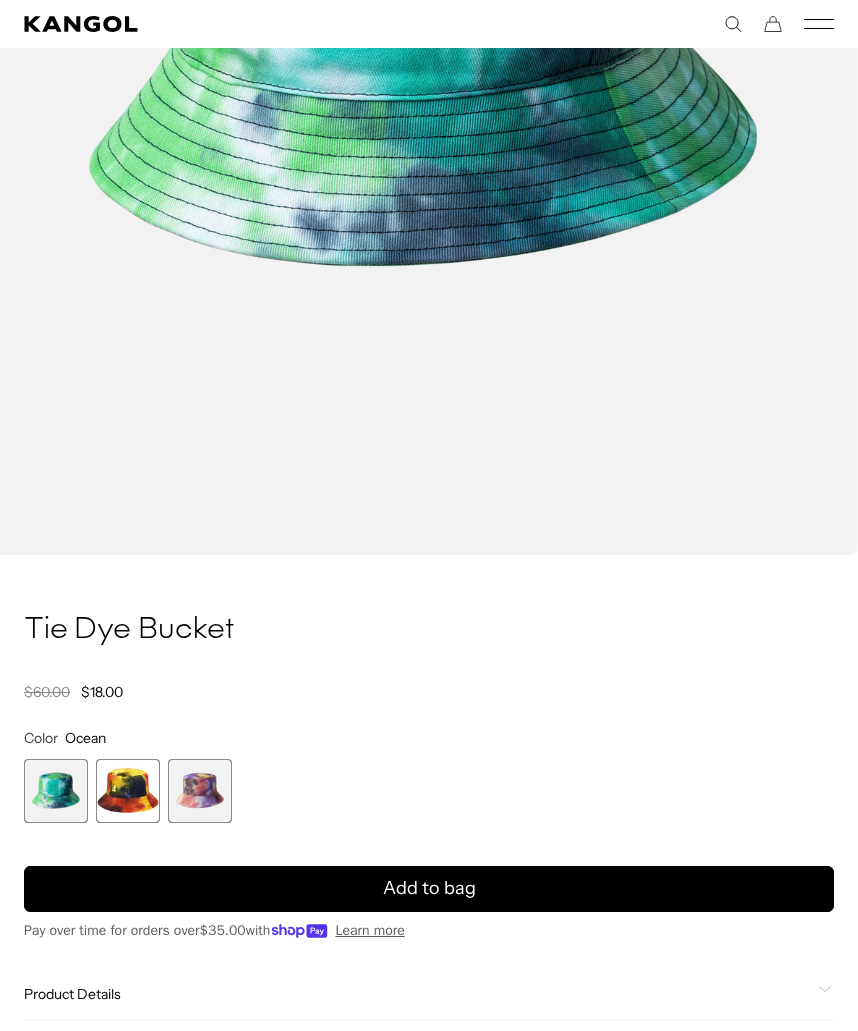 click at bounding box center [128, 791] 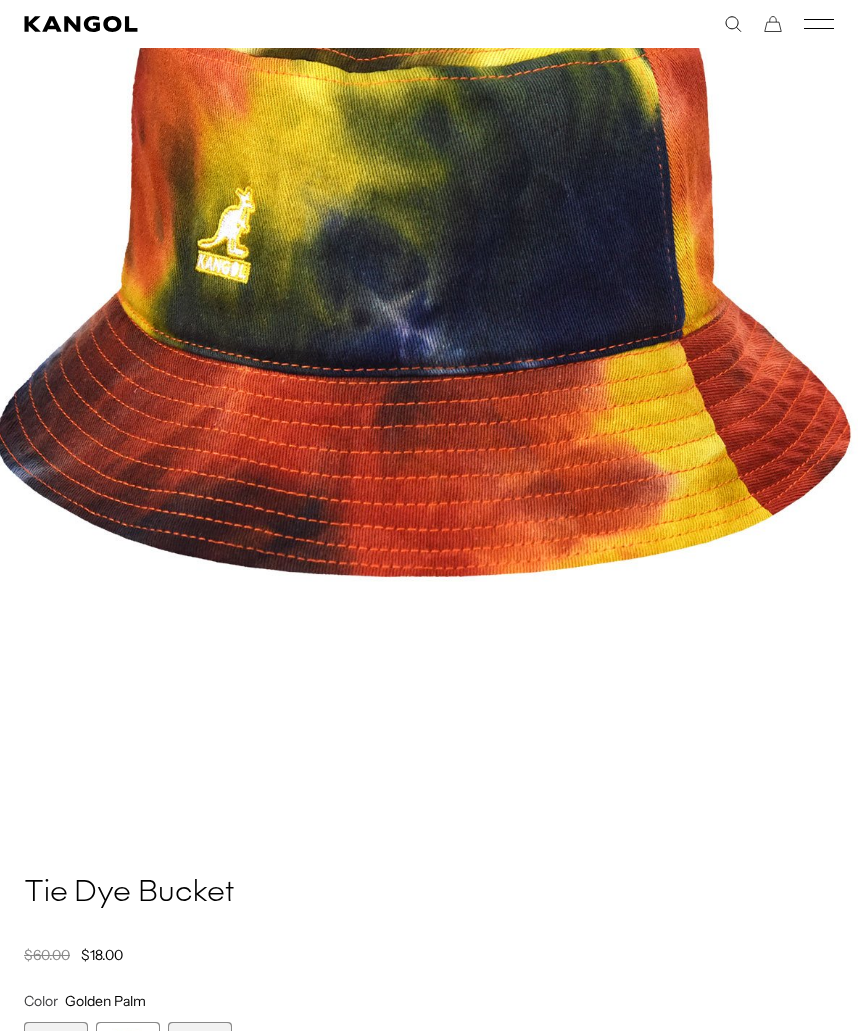scroll, scrollTop: 363, scrollLeft: 0, axis: vertical 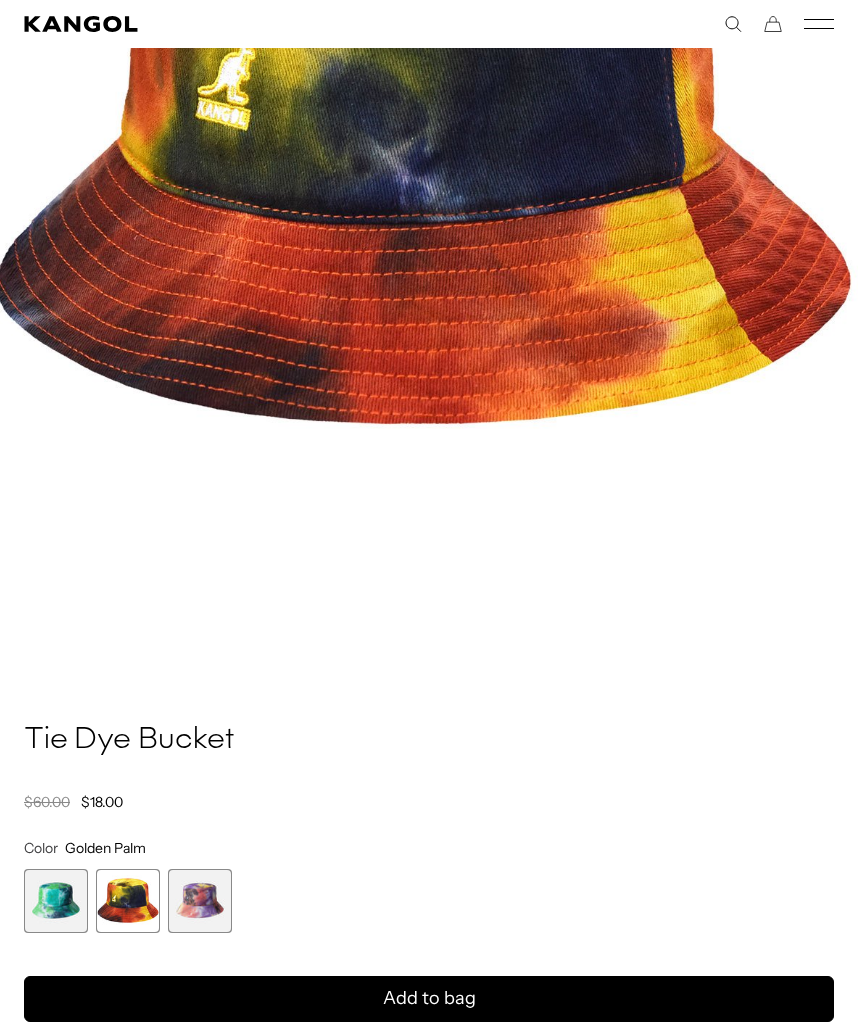 click at bounding box center [56, 901] 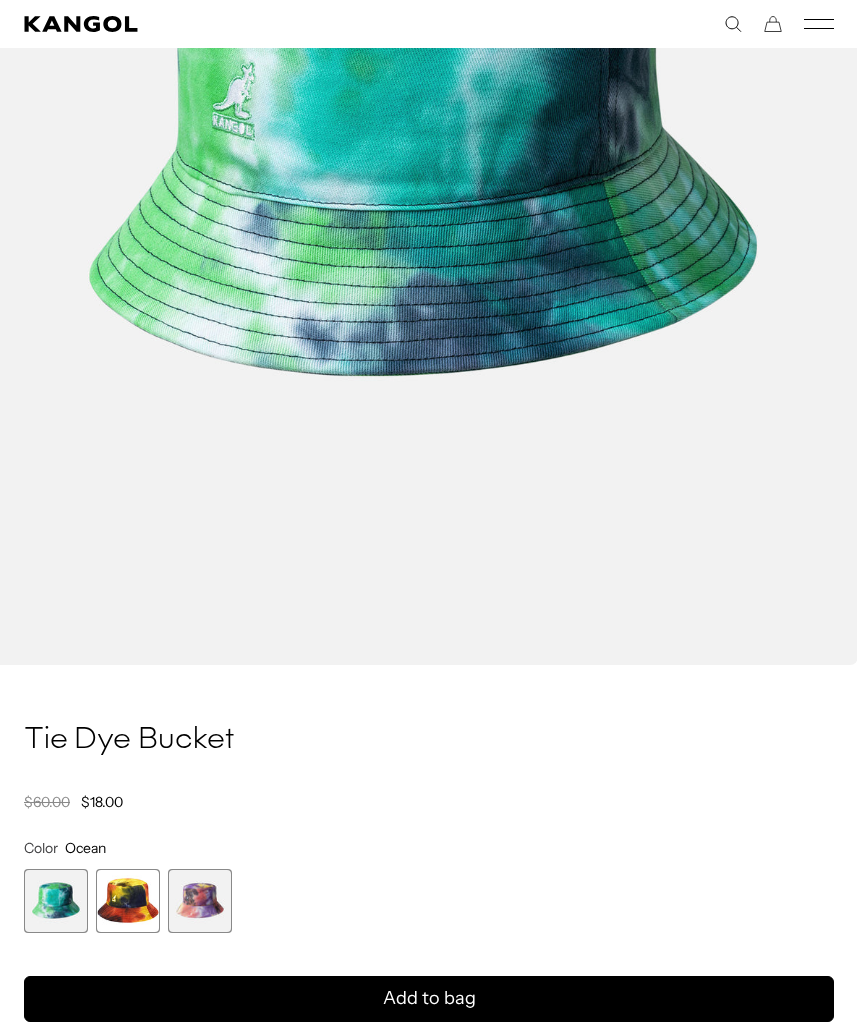 scroll, scrollTop: 0, scrollLeft: 0, axis: both 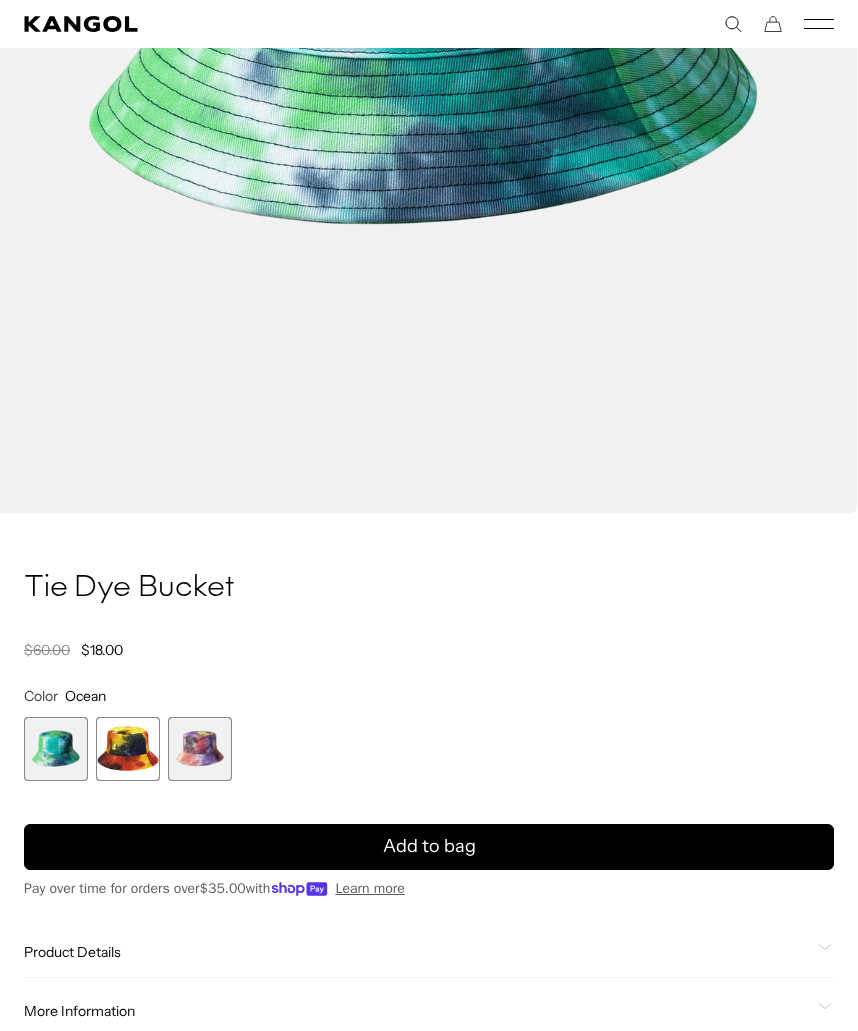click at bounding box center [200, 749] 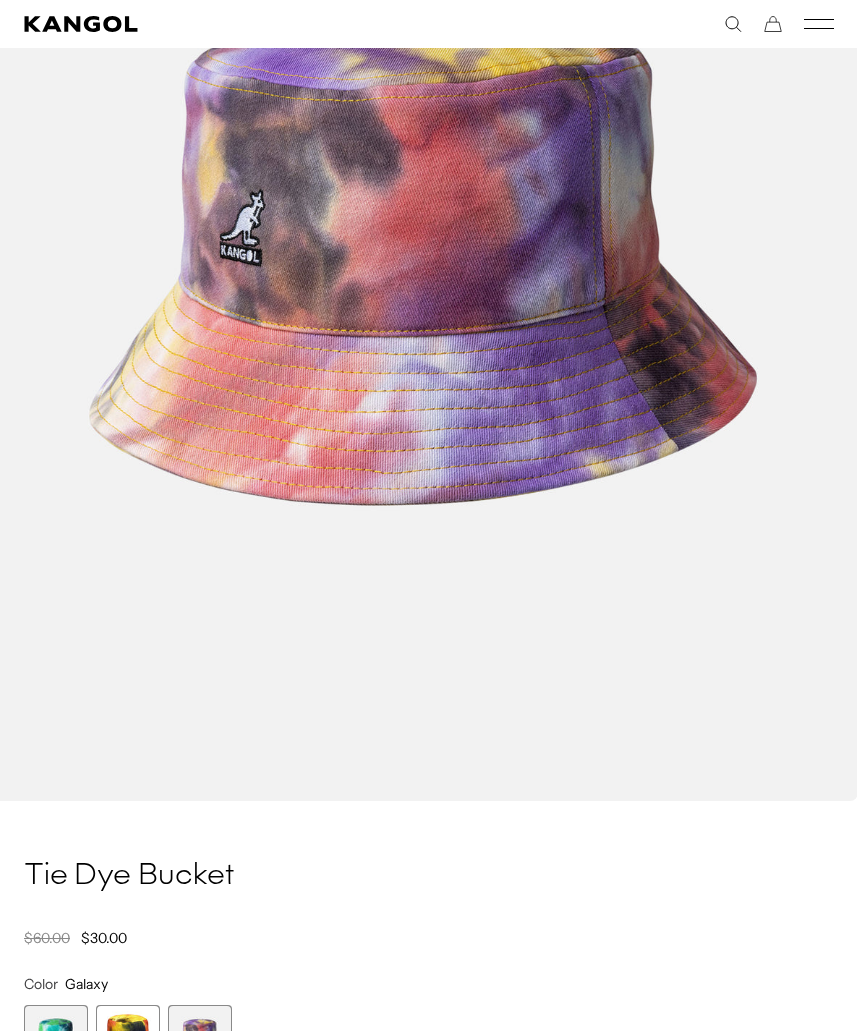 scroll, scrollTop: 341, scrollLeft: 0, axis: vertical 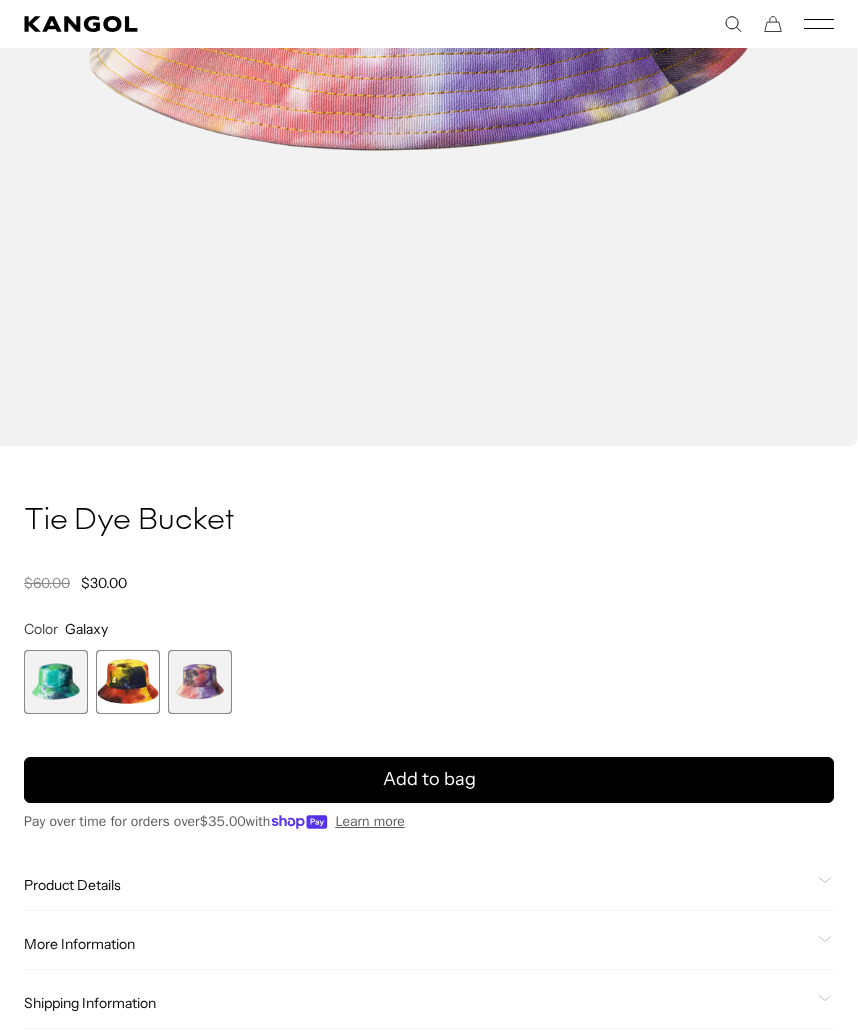 click at bounding box center (56, 682) 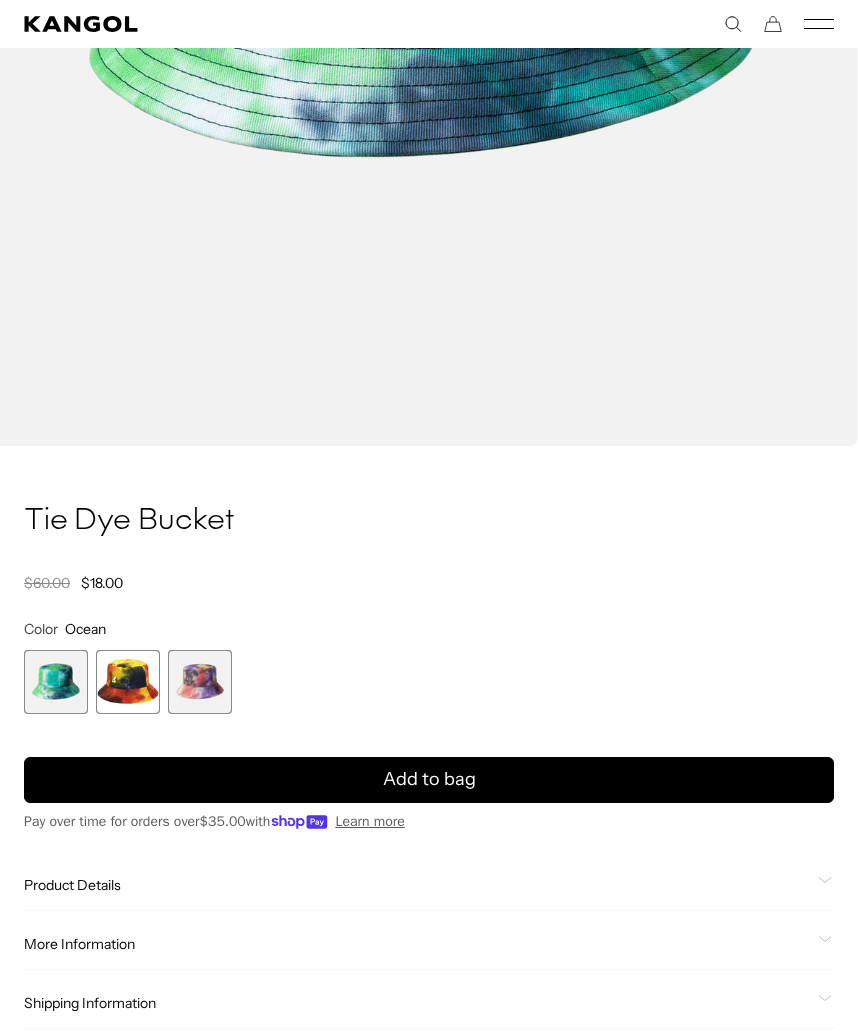 scroll, scrollTop: 0, scrollLeft: 0, axis: both 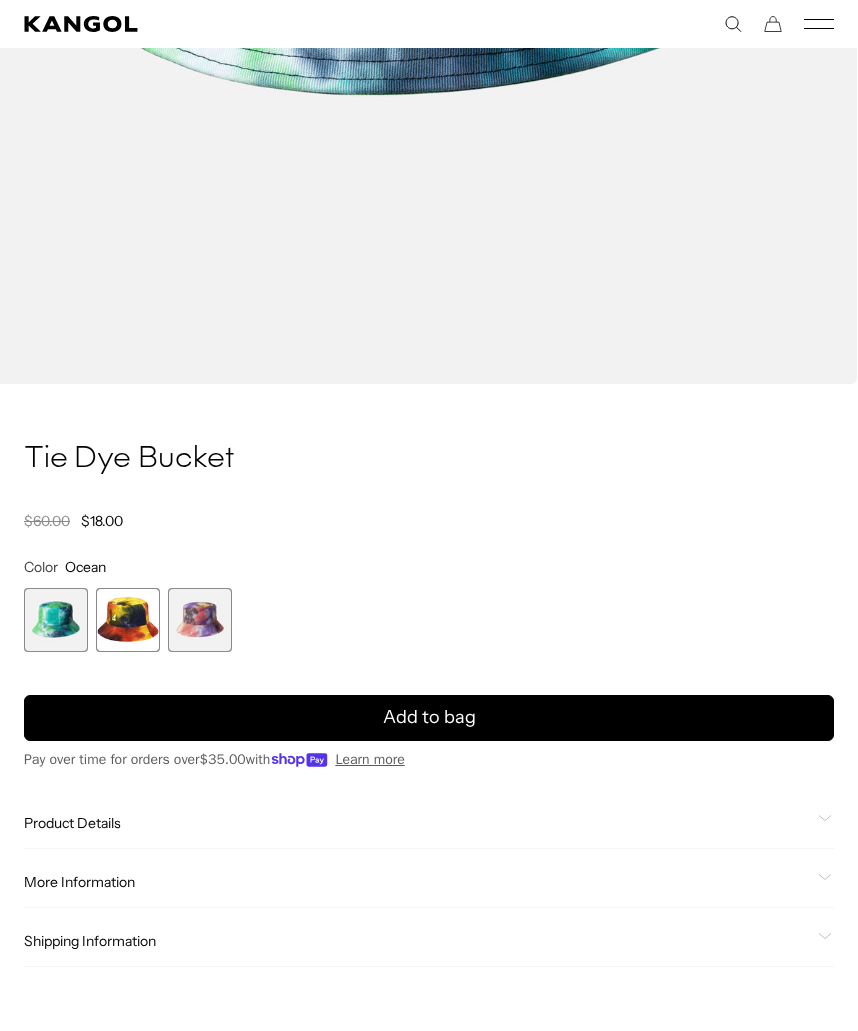click on "Add to bag" at bounding box center (429, 718) 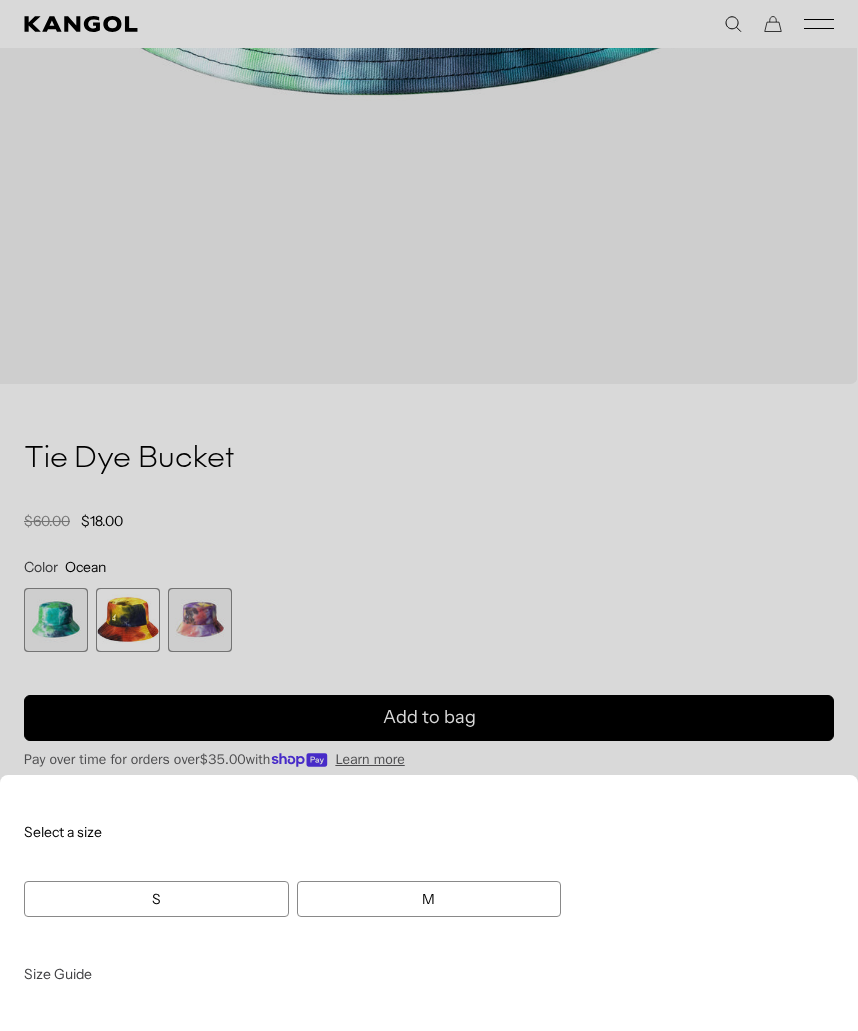 scroll, scrollTop: 0, scrollLeft: 412, axis: horizontal 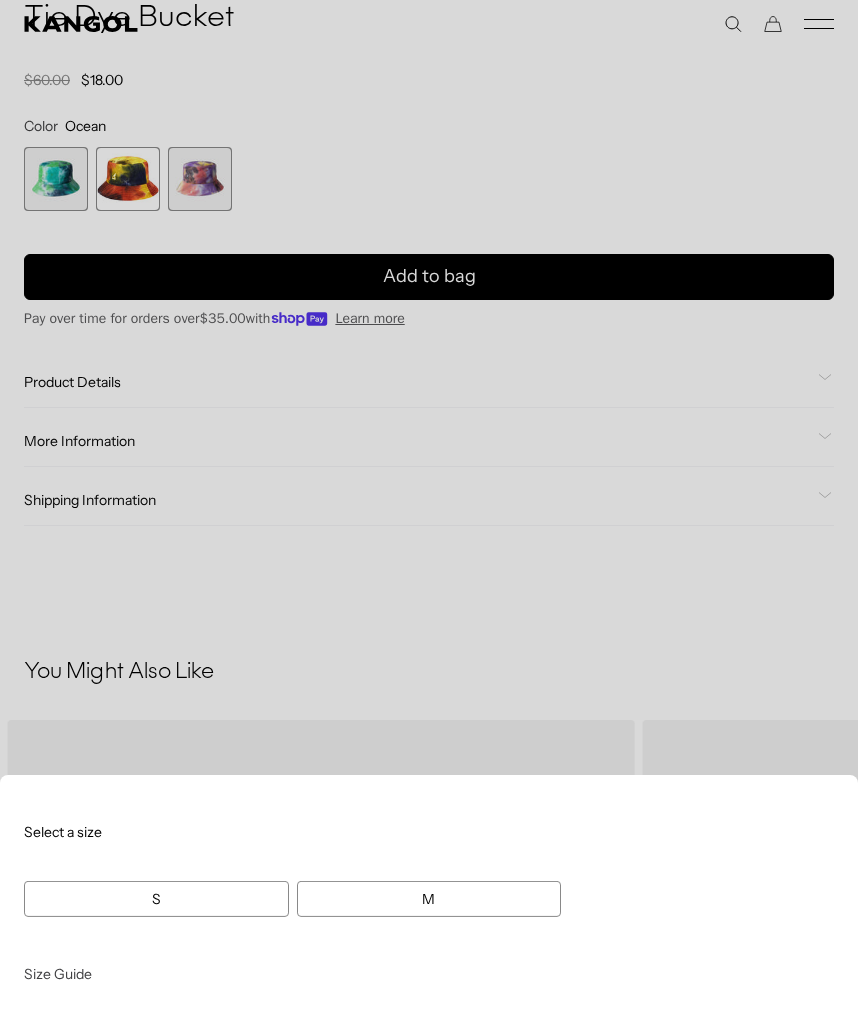 click on "M" at bounding box center (429, 899) 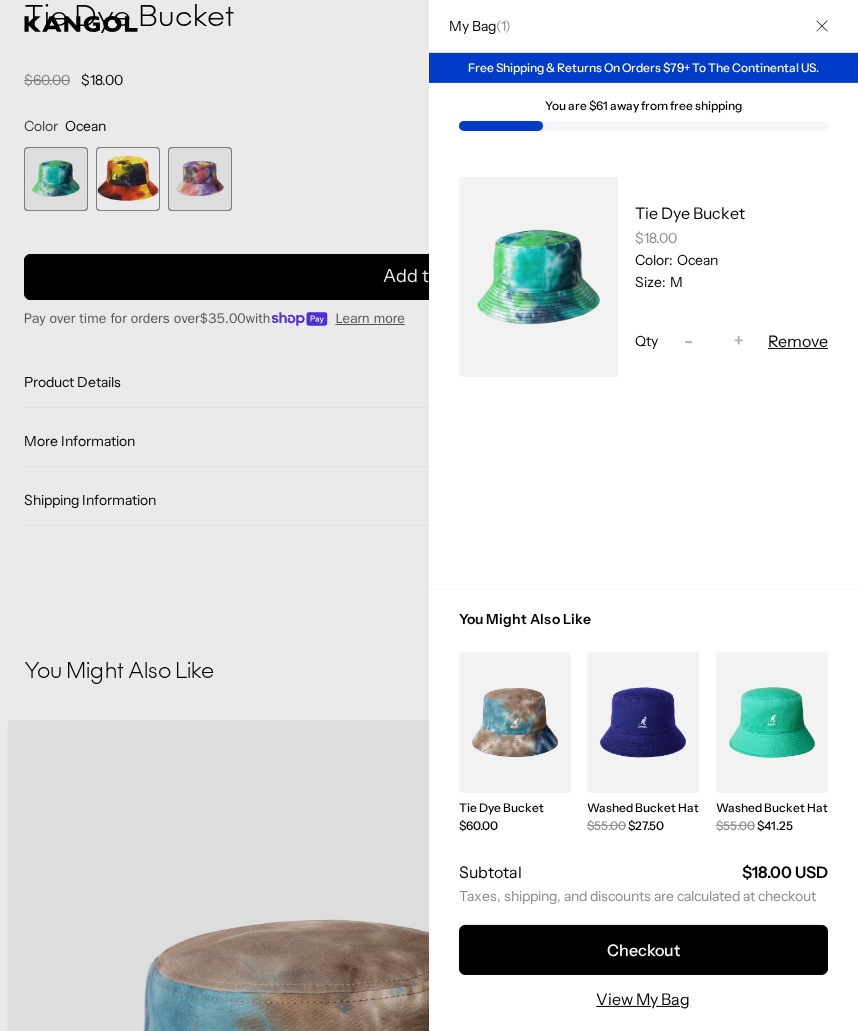 click at bounding box center [822, 26] 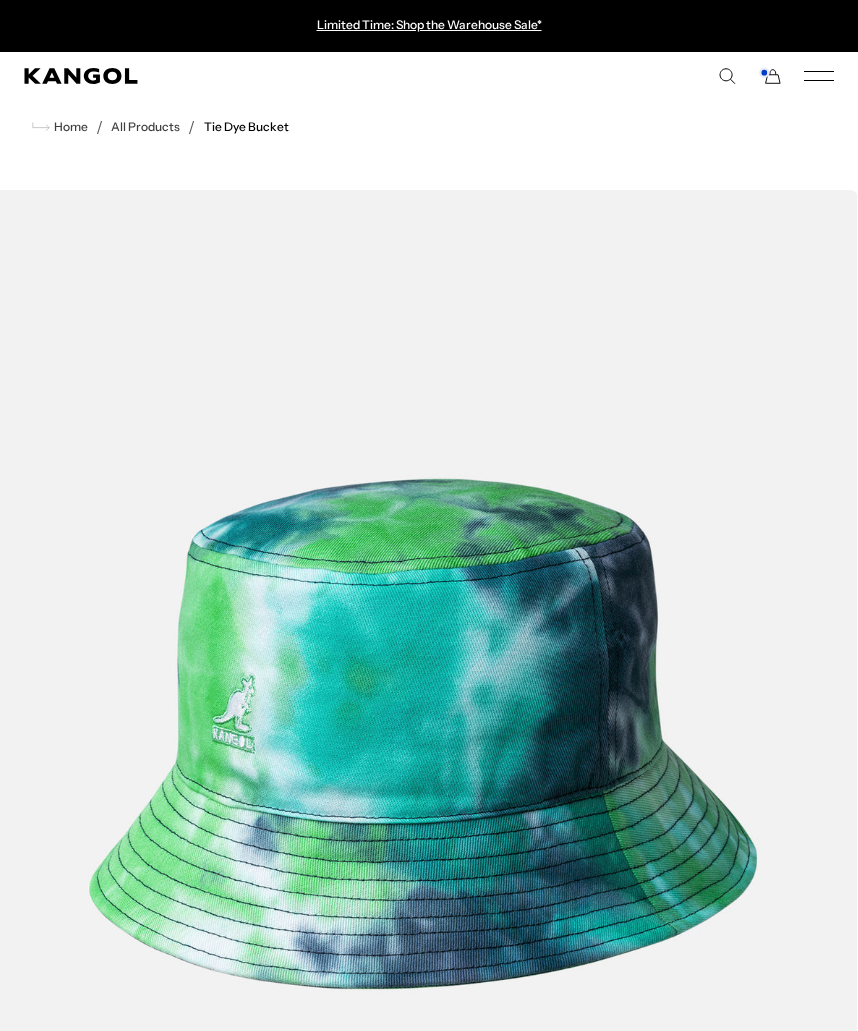 click on "Home" at bounding box center [69, 127] 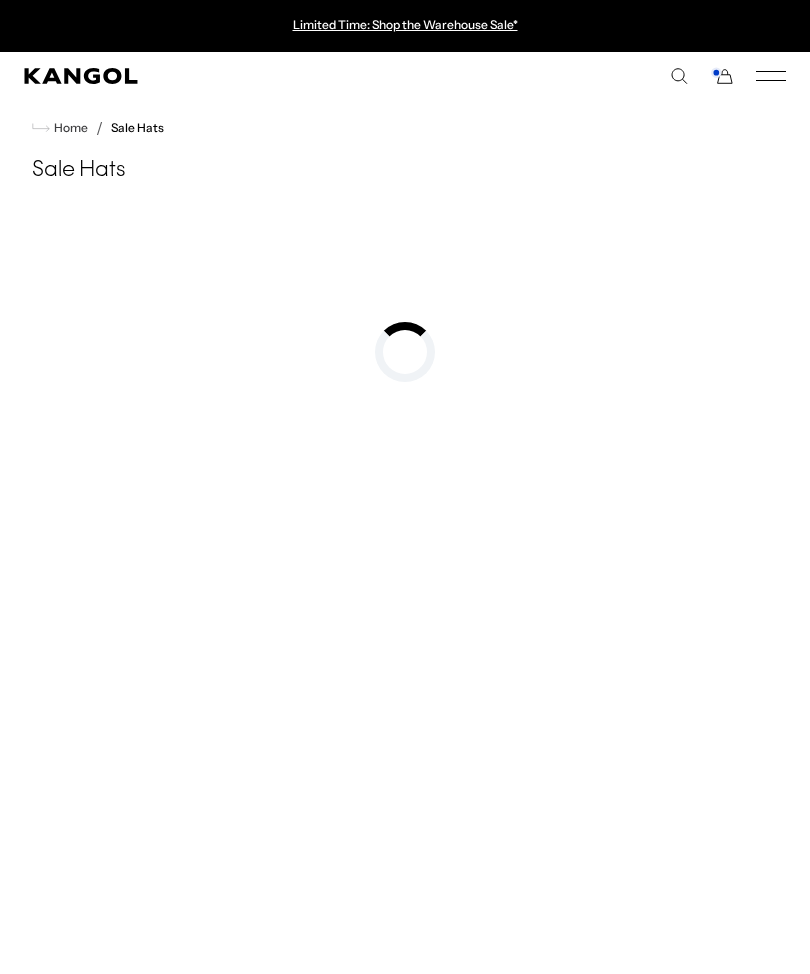 scroll, scrollTop: 0, scrollLeft: 0, axis: both 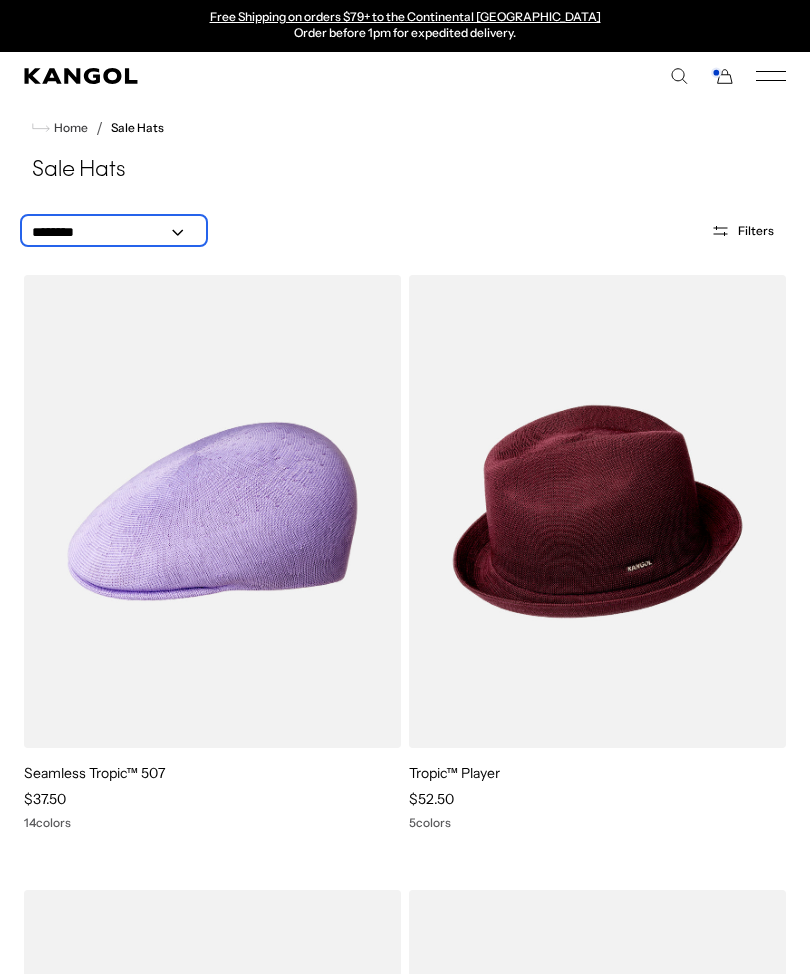 click on "**********" at bounding box center (114, 232) 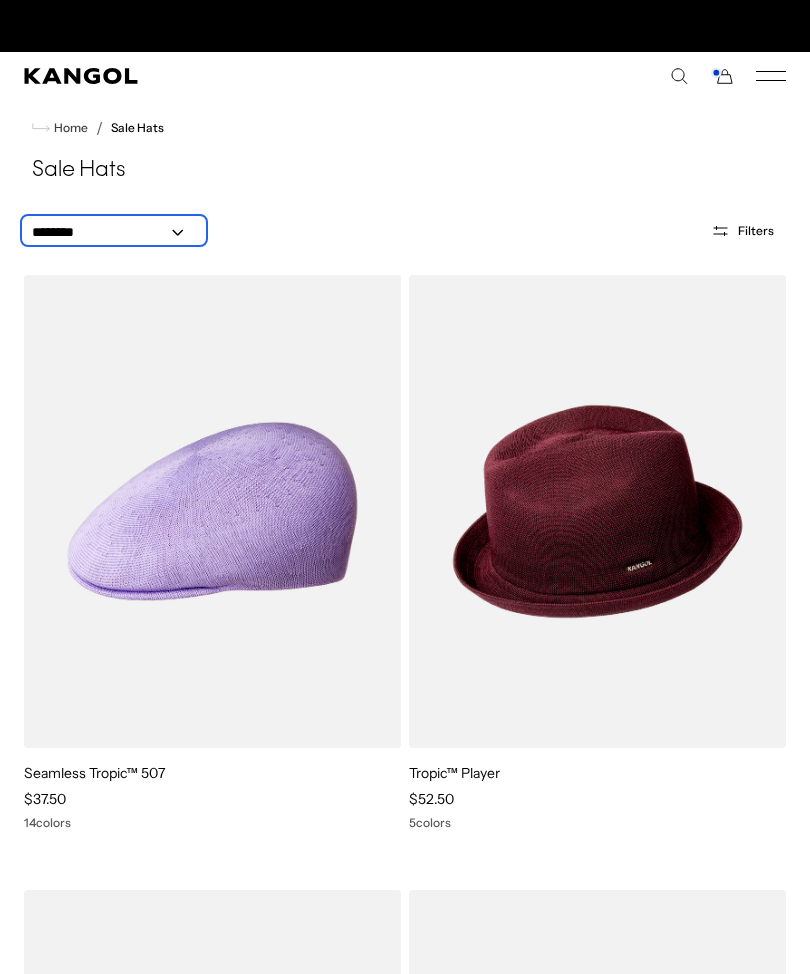scroll, scrollTop: 0, scrollLeft: 0, axis: both 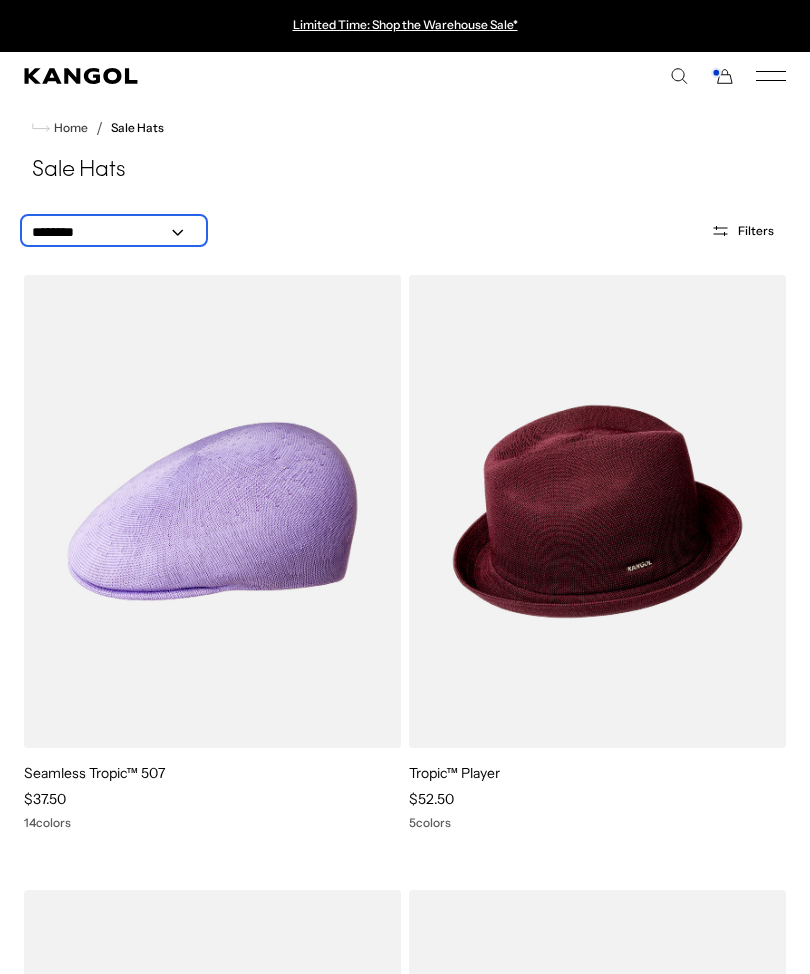 select on "*****" 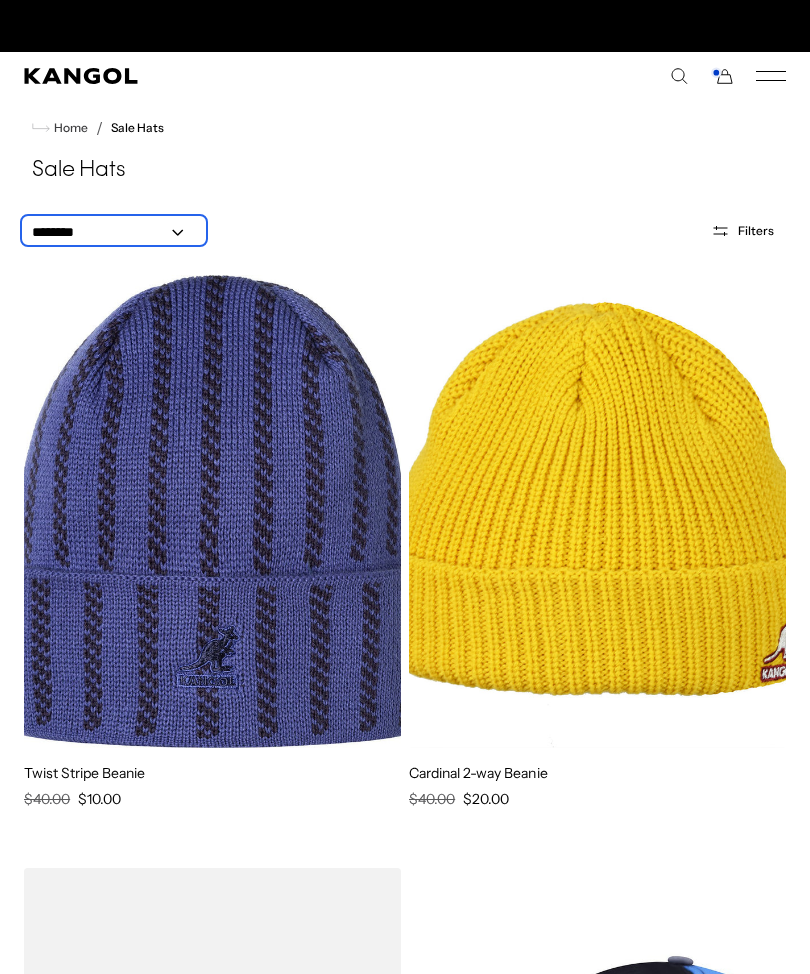 scroll, scrollTop: 0, scrollLeft: 412, axis: horizontal 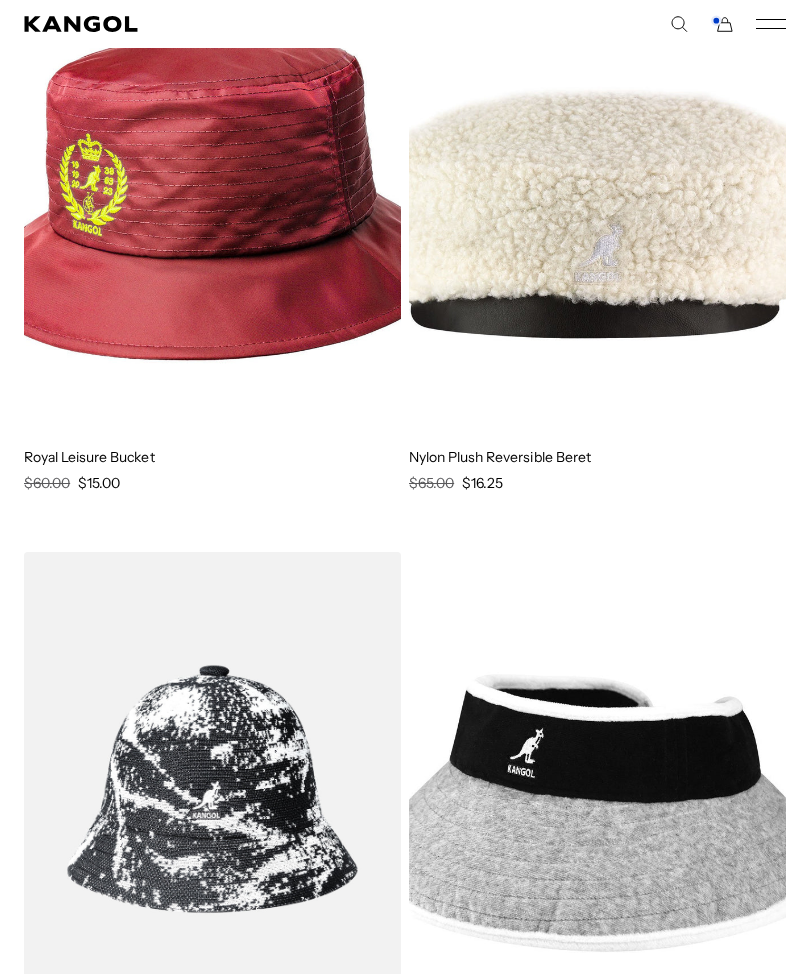 click at bounding box center (0, 0) 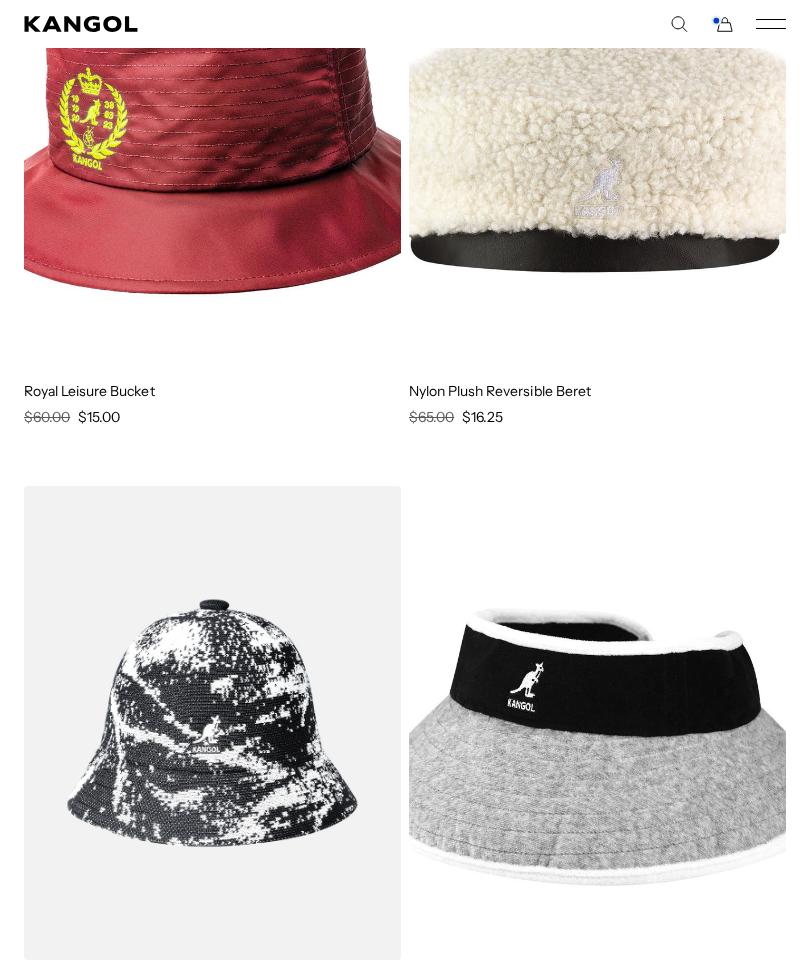 scroll, scrollTop: 0, scrollLeft: 0, axis: both 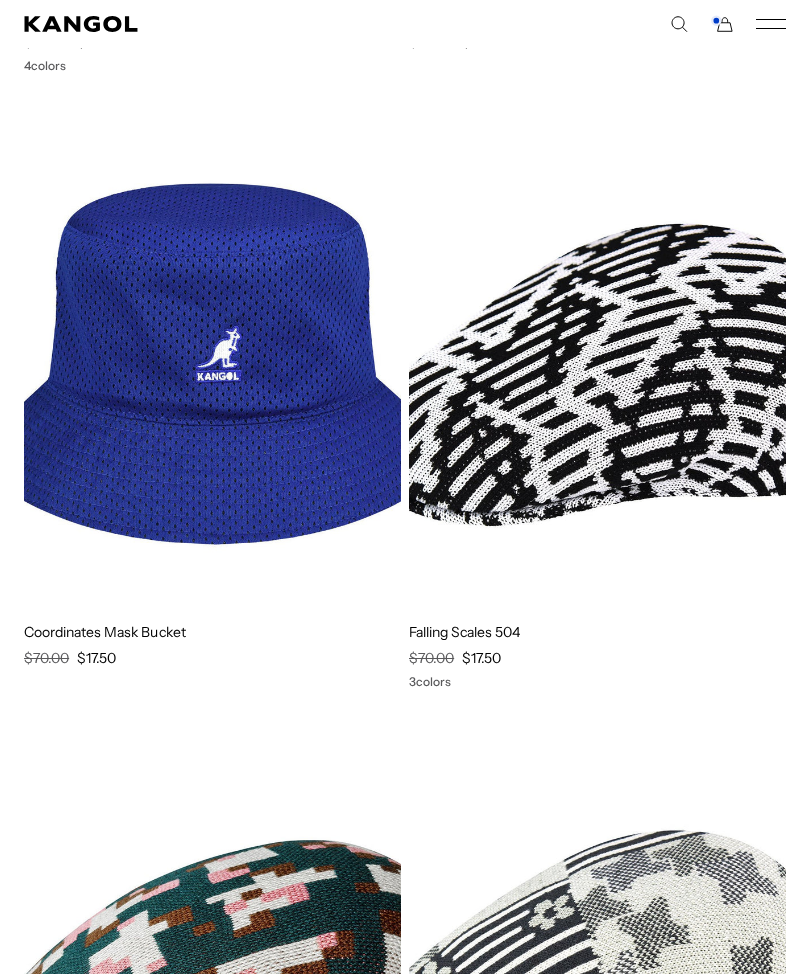 click at bounding box center [212, 369] 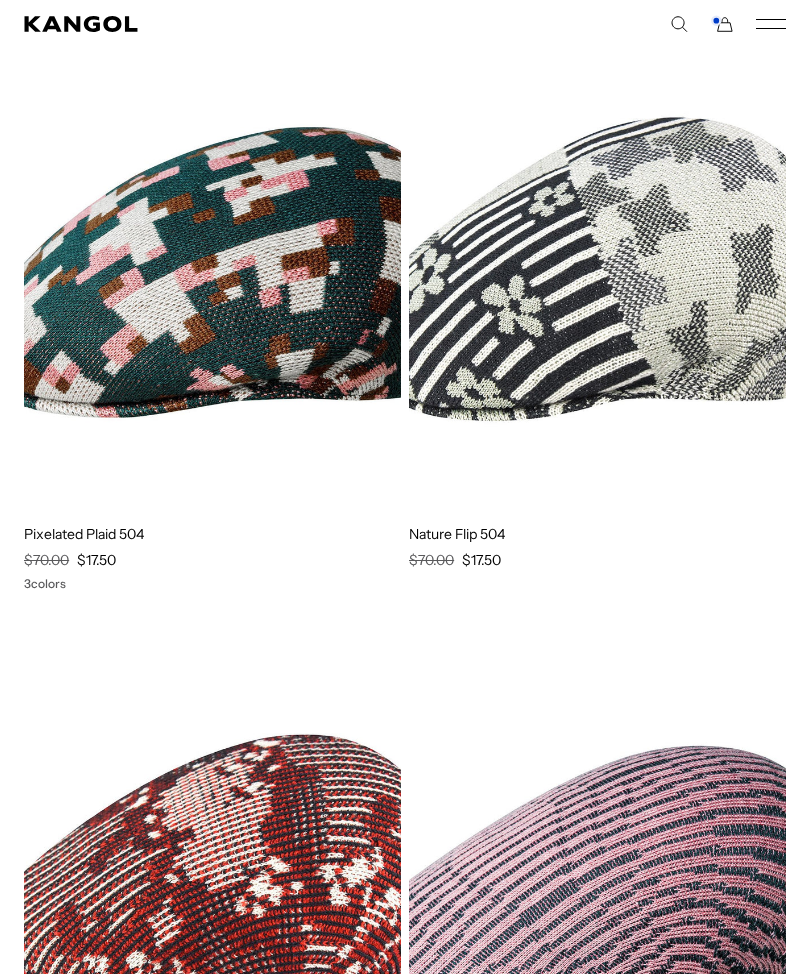 scroll, scrollTop: 11797, scrollLeft: 0, axis: vertical 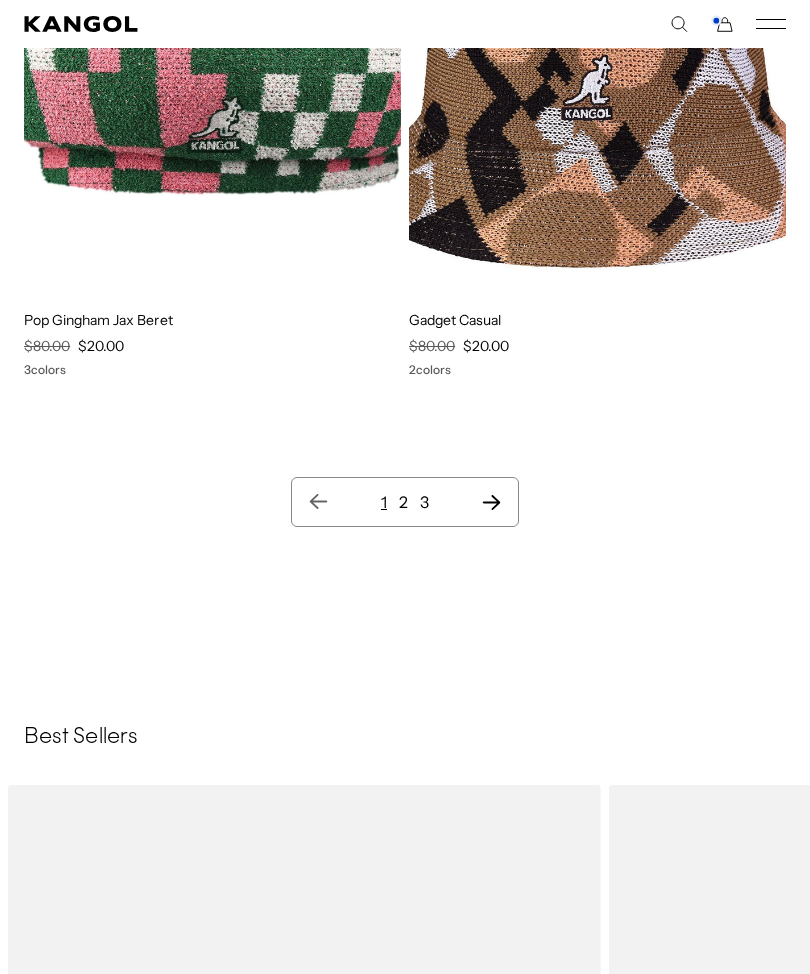 click 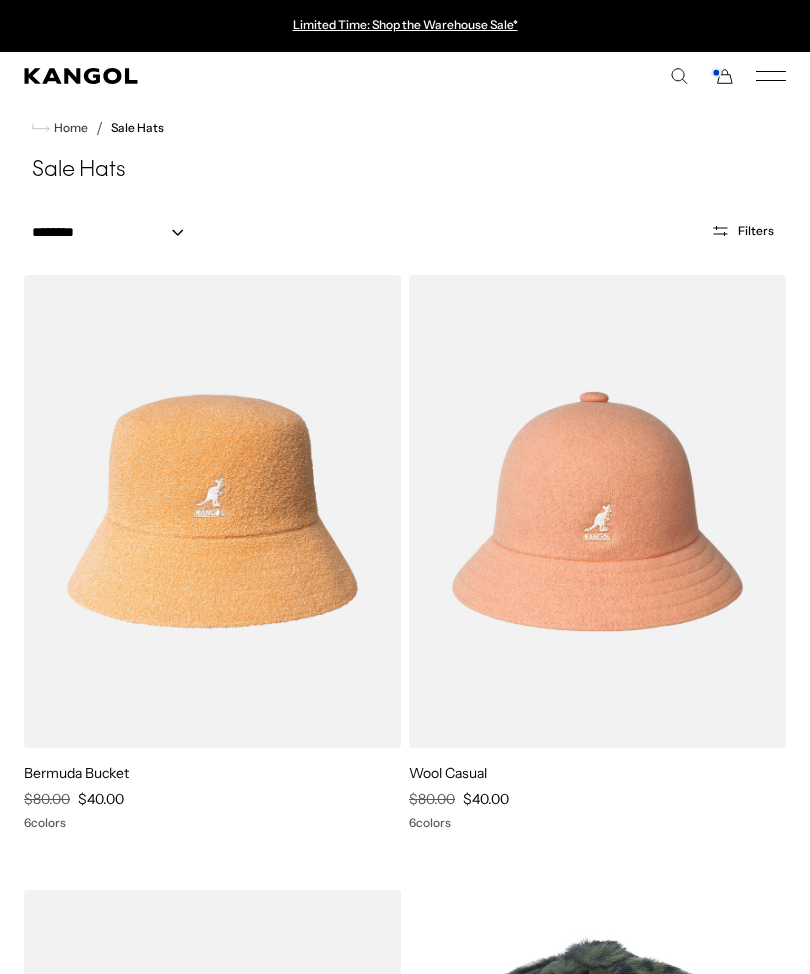 click on "Sale Hats" at bounding box center (137, 128) 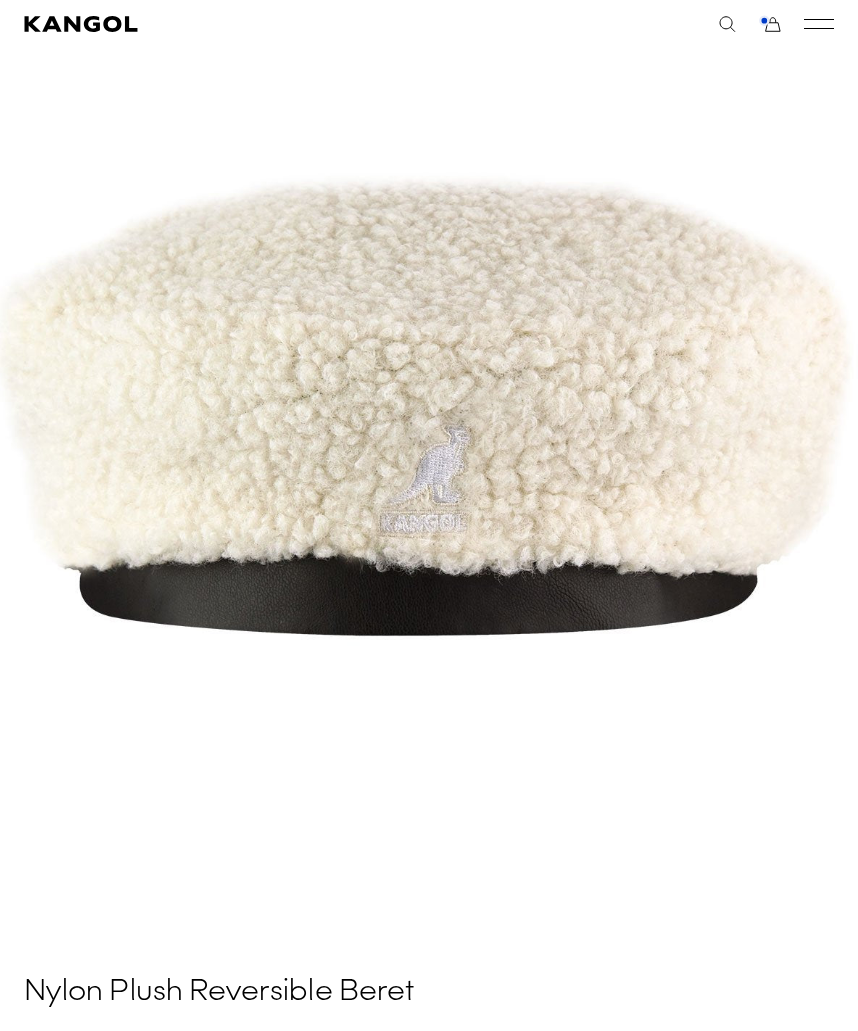 scroll, scrollTop: 0, scrollLeft: 0, axis: both 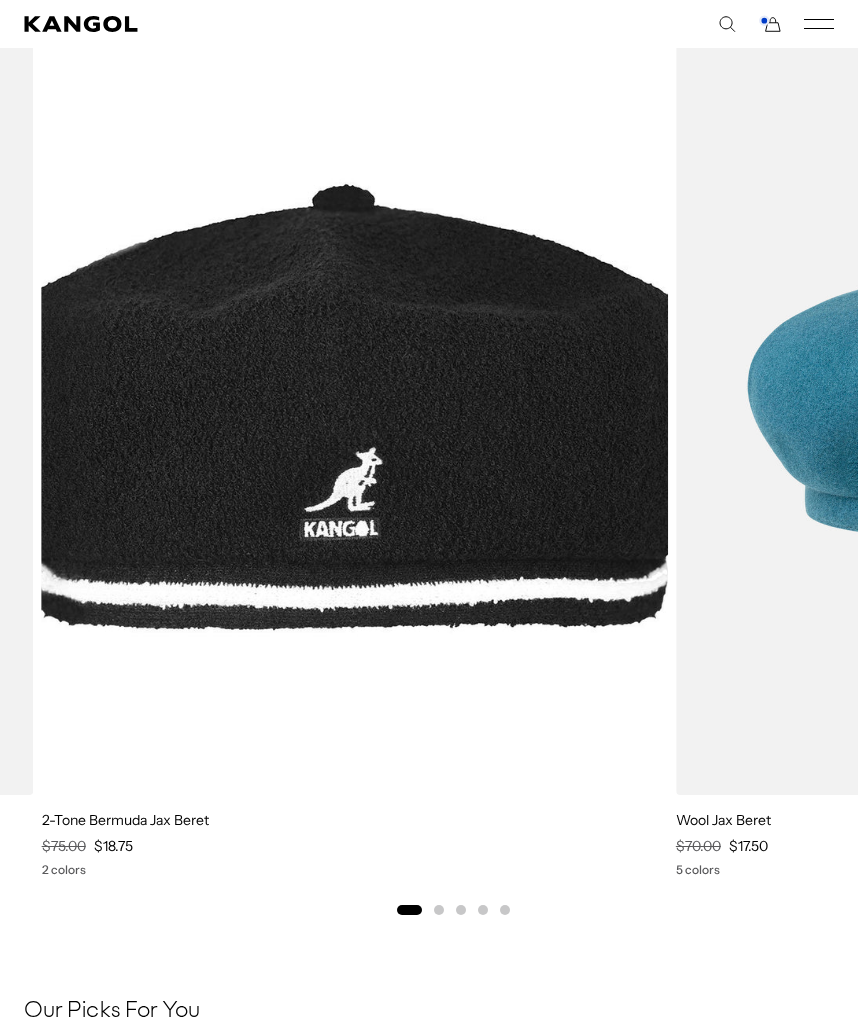 click at bounding box center [0, 0] 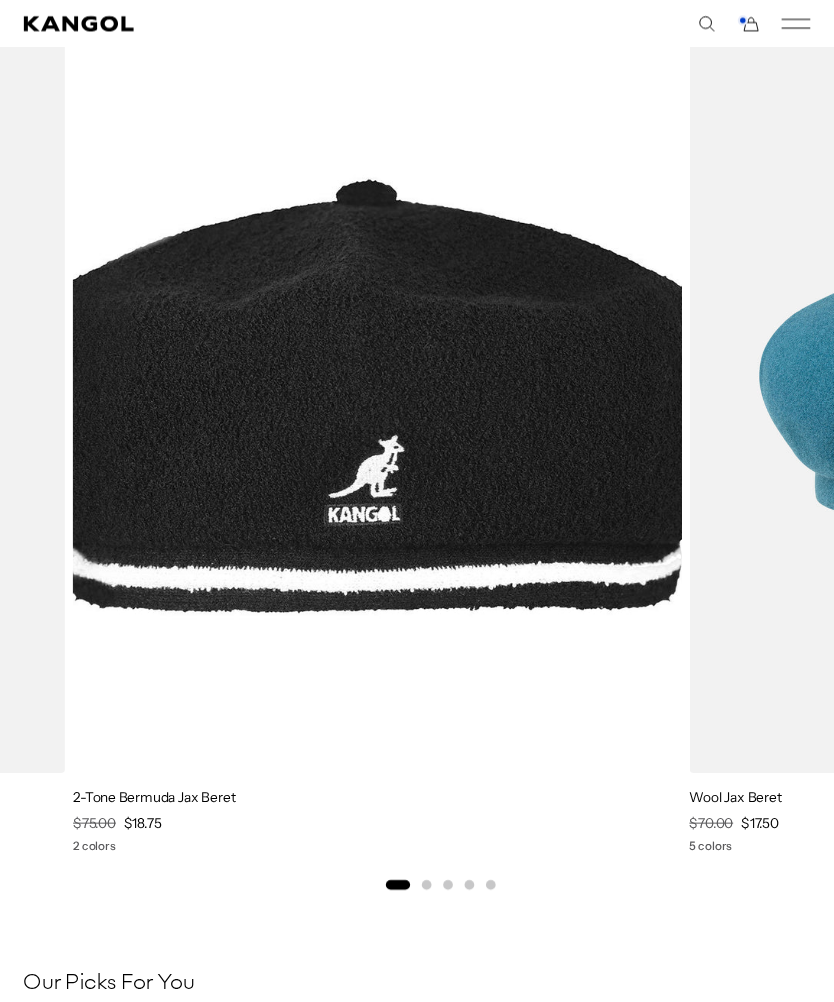 scroll, scrollTop: 1960, scrollLeft: 0, axis: vertical 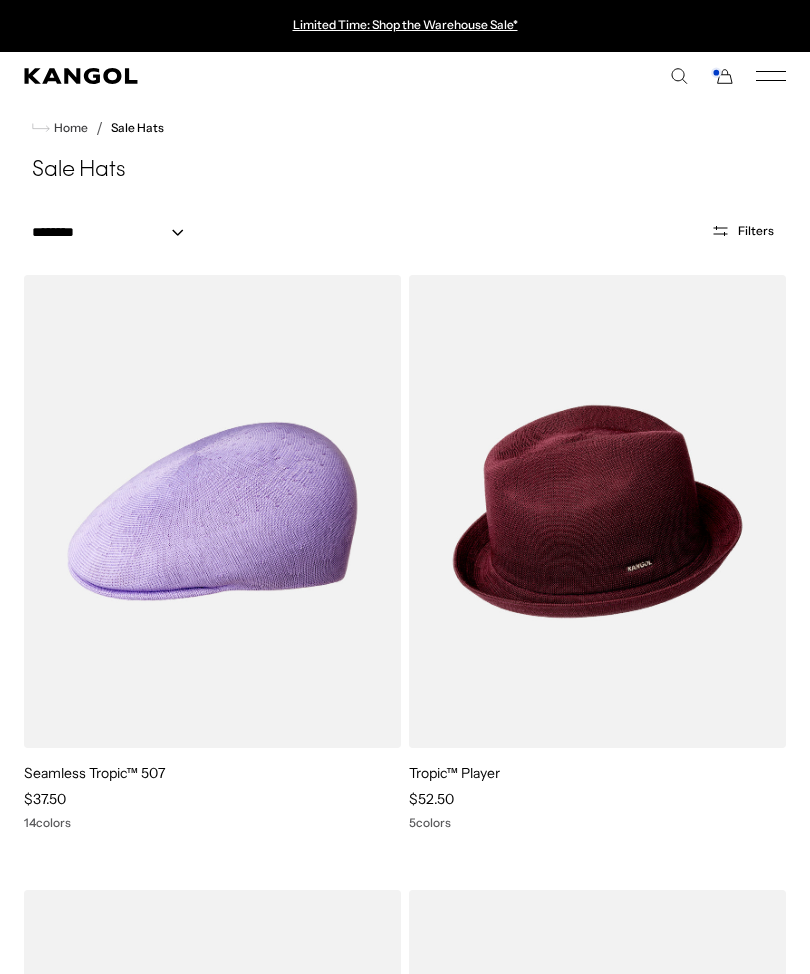 click on "Filters" at bounding box center (756, 231) 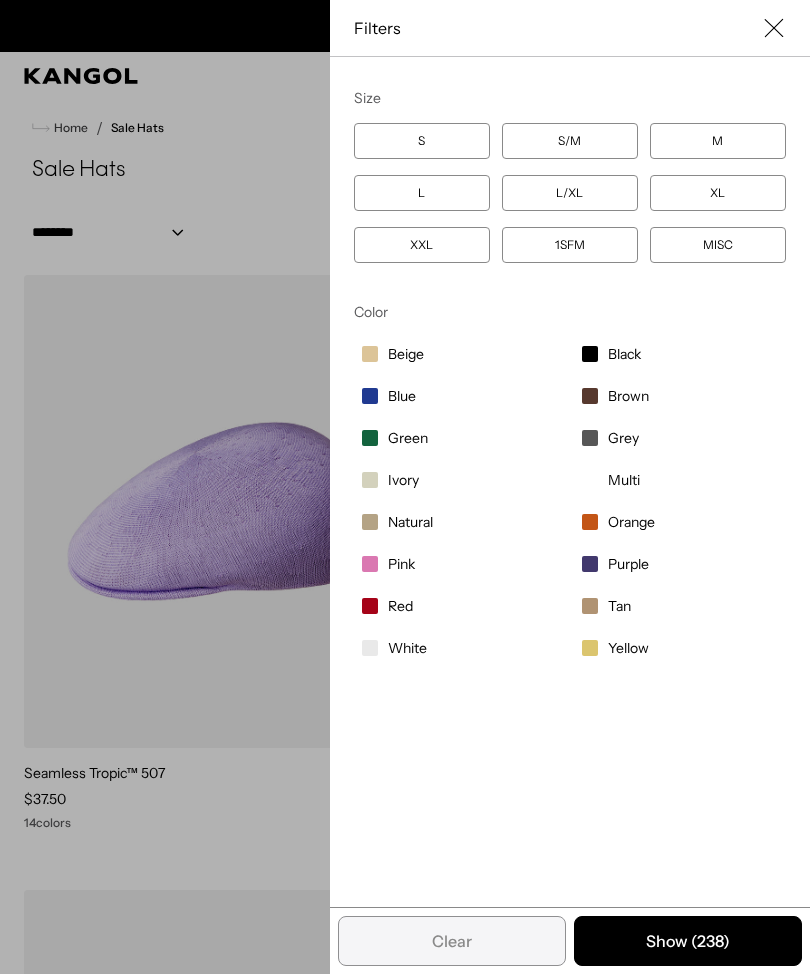 scroll, scrollTop: 0, scrollLeft: 0, axis: both 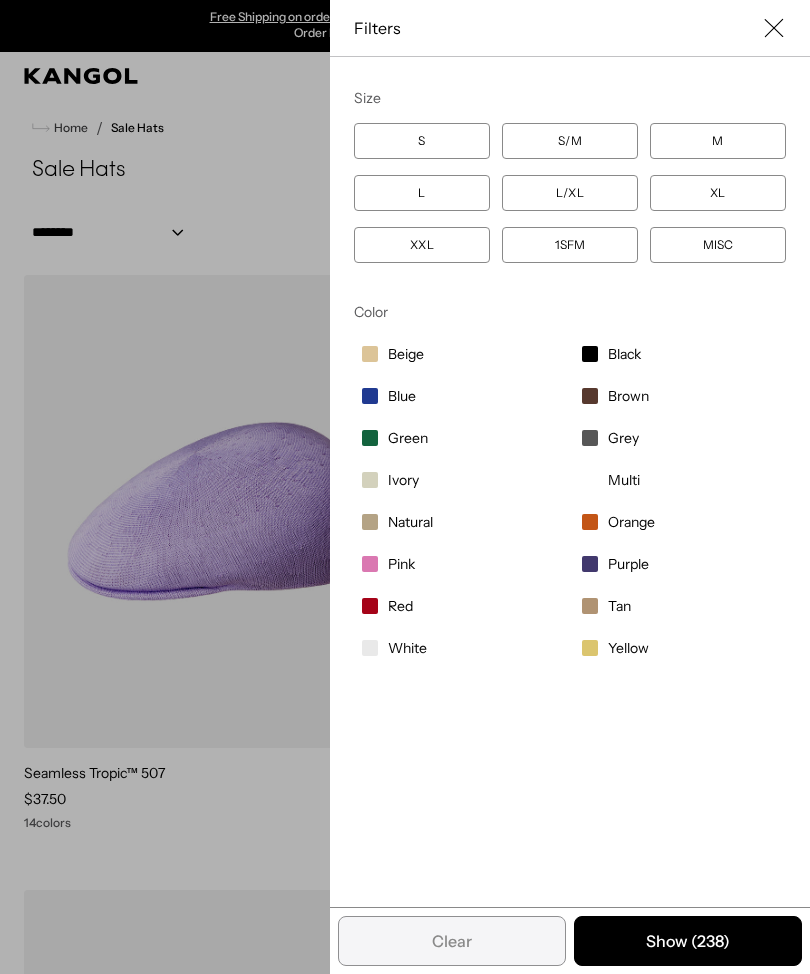 click on "L" at bounding box center [422, 193] 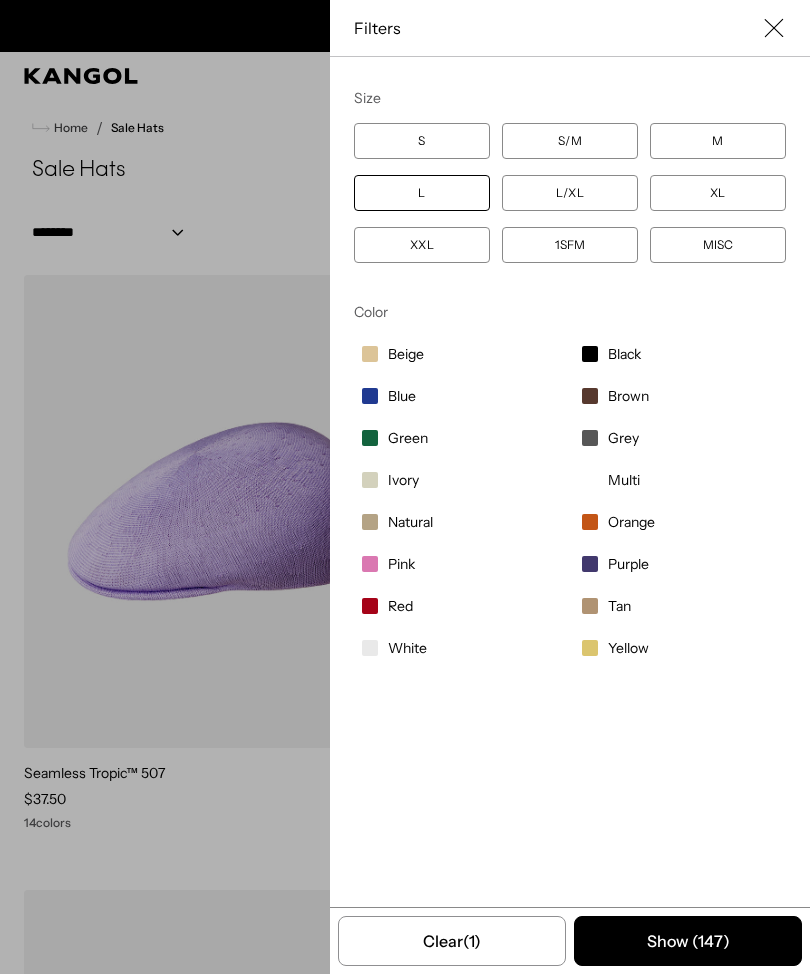 scroll, scrollTop: 0, scrollLeft: 0, axis: both 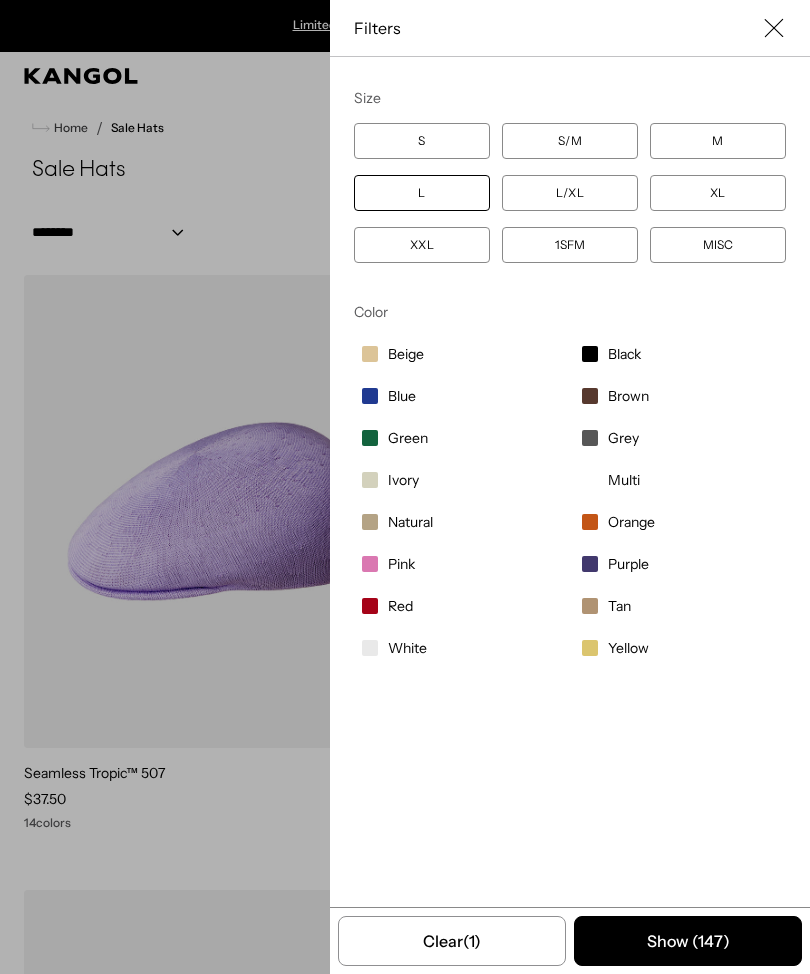 click 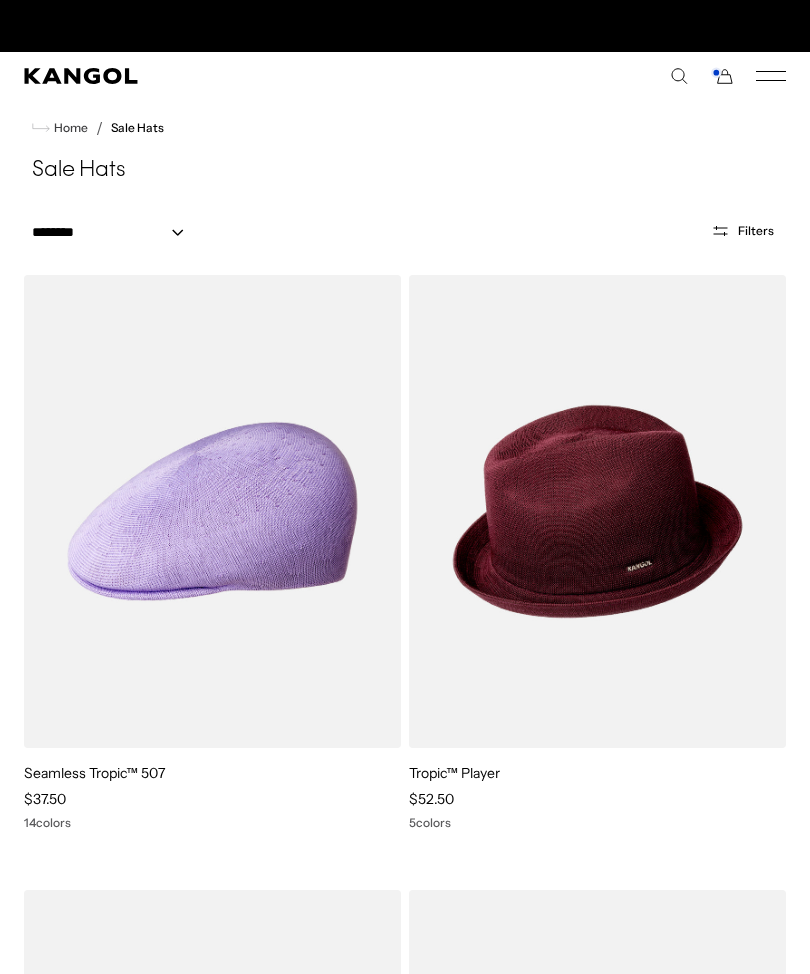 scroll, scrollTop: 0, scrollLeft: 412, axis: horizontal 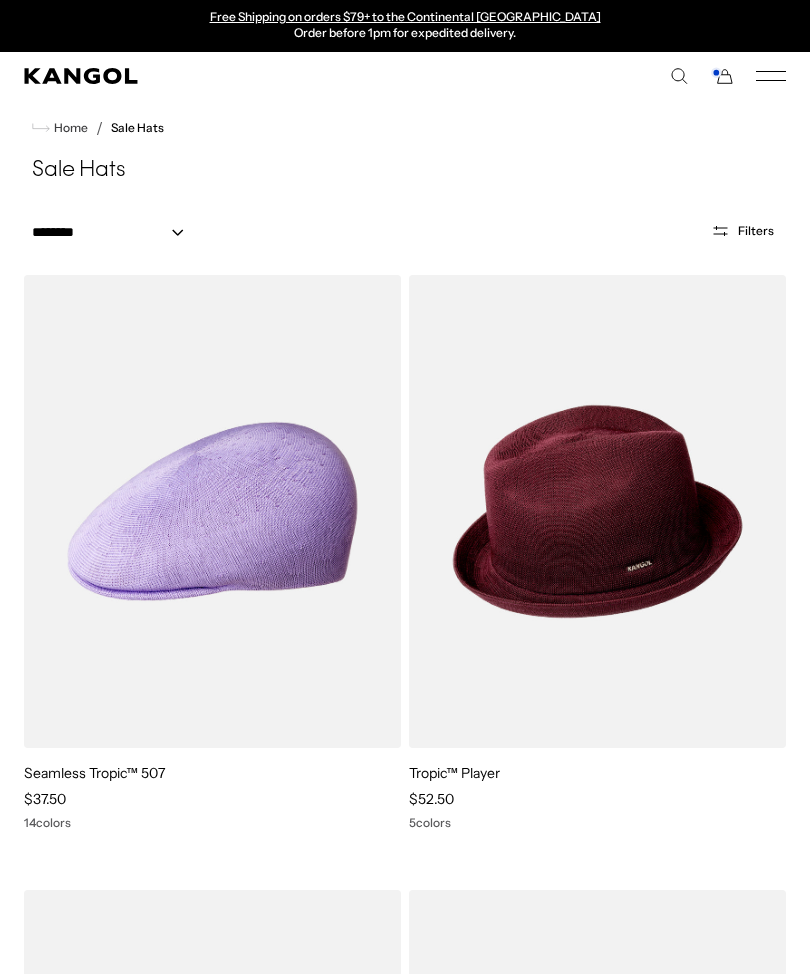 click 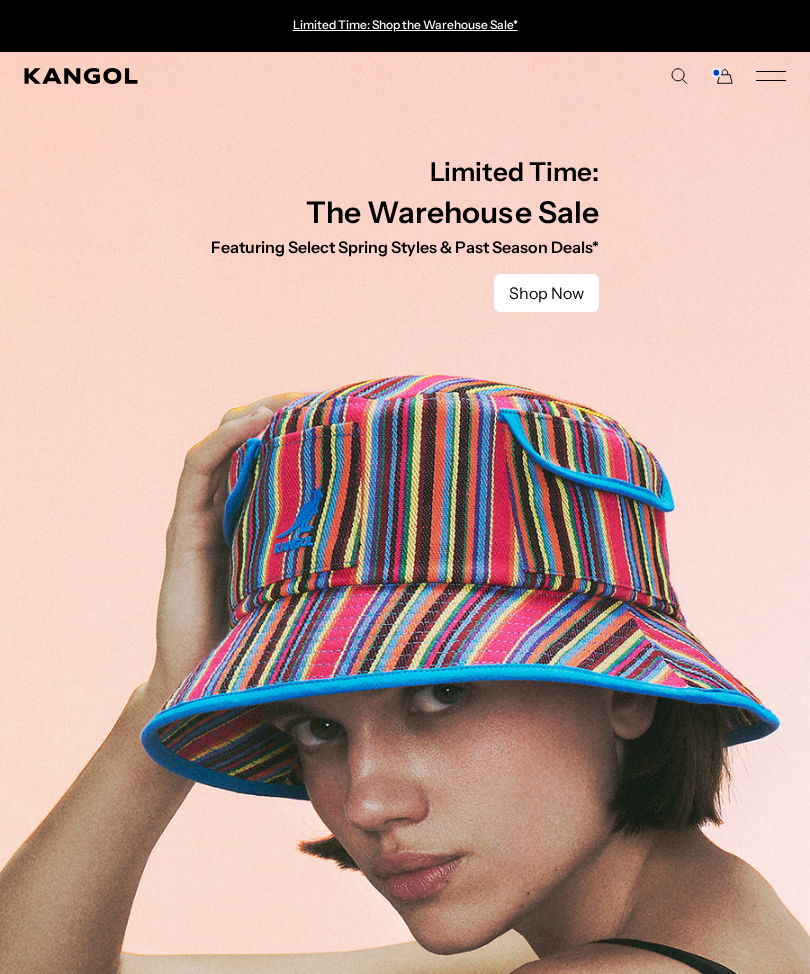 scroll, scrollTop: 0, scrollLeft: 0, axis: both 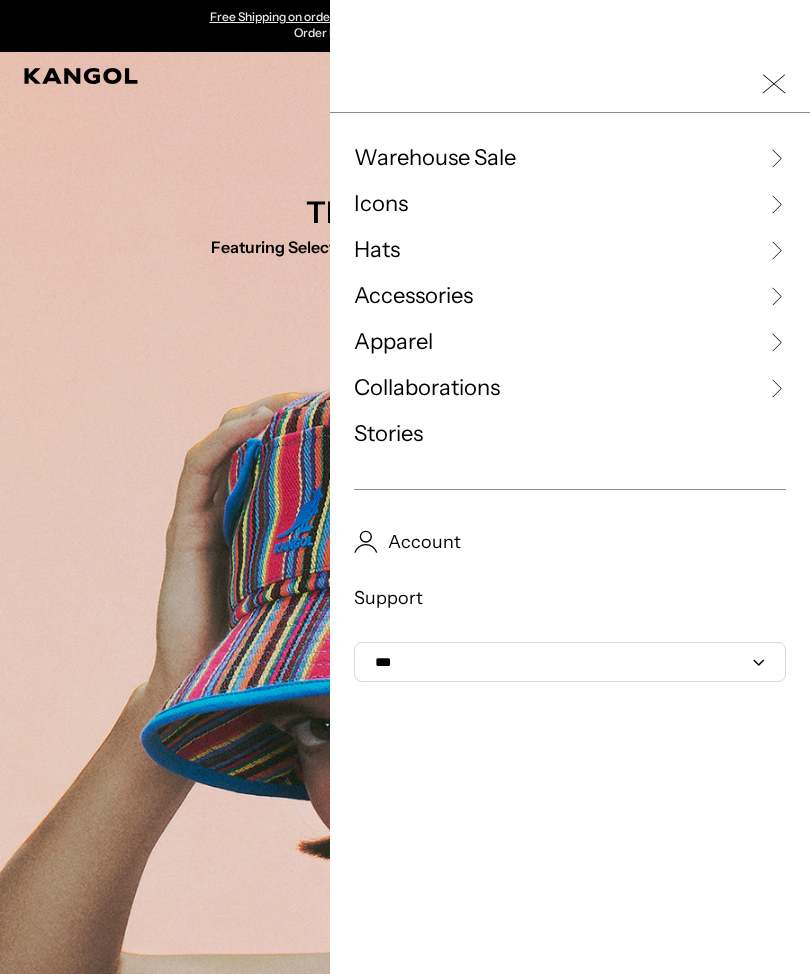 click 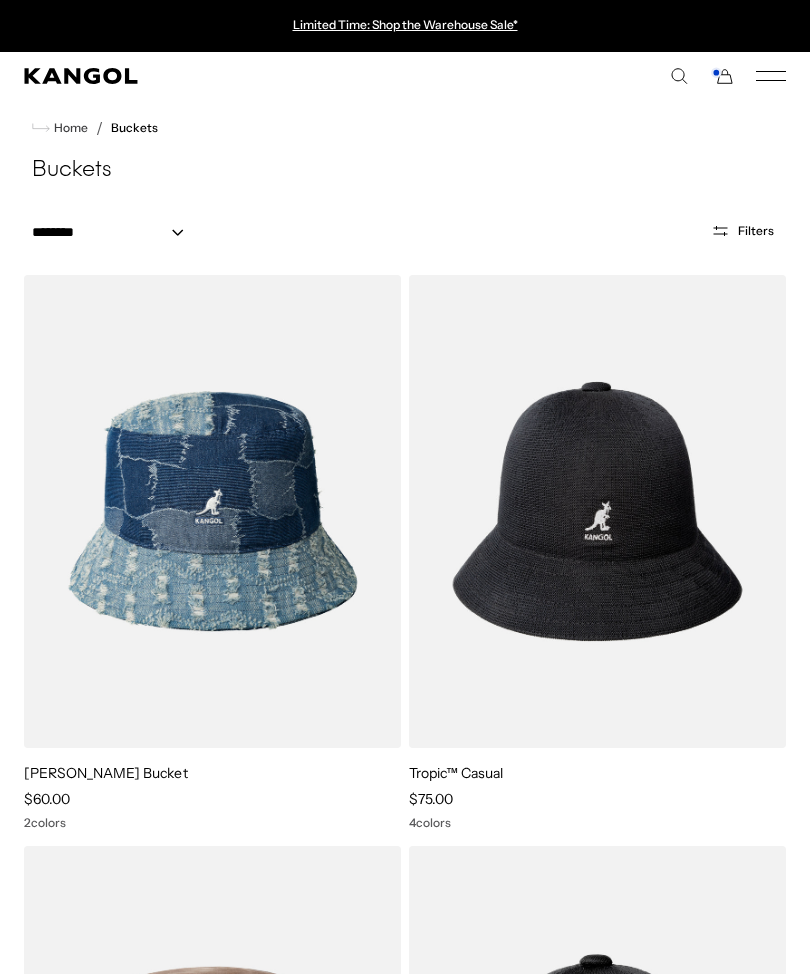 scroll, scrollTop: 0, scrollLeft: 0, axis: both 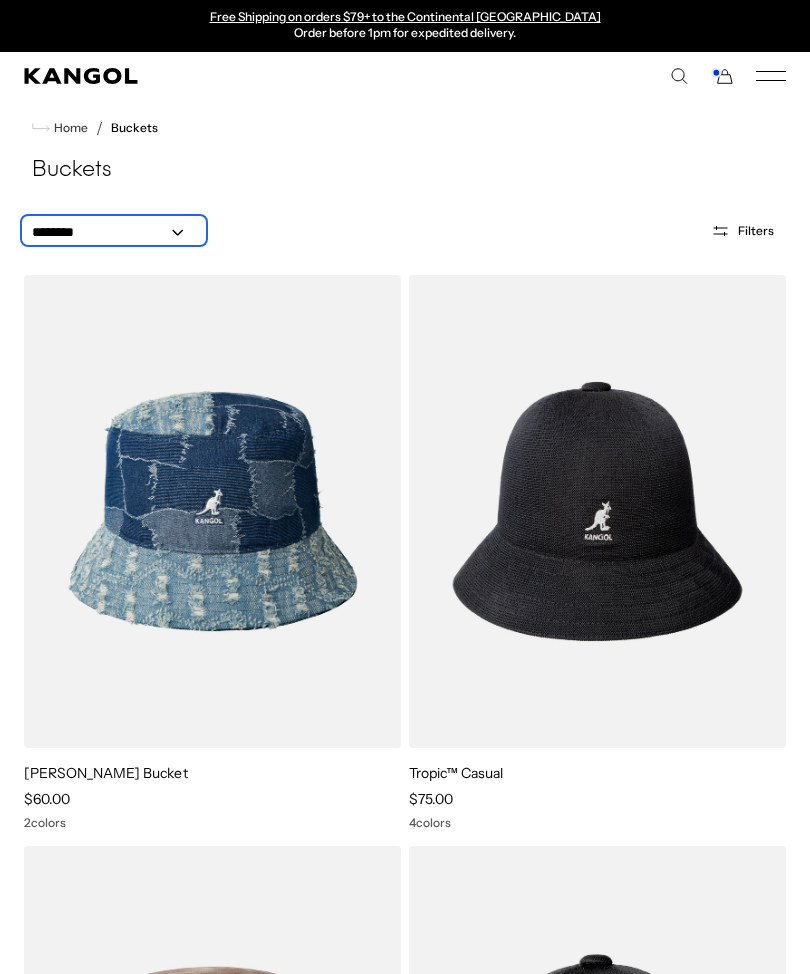 click on "**********" at bounding box center [114, 232] 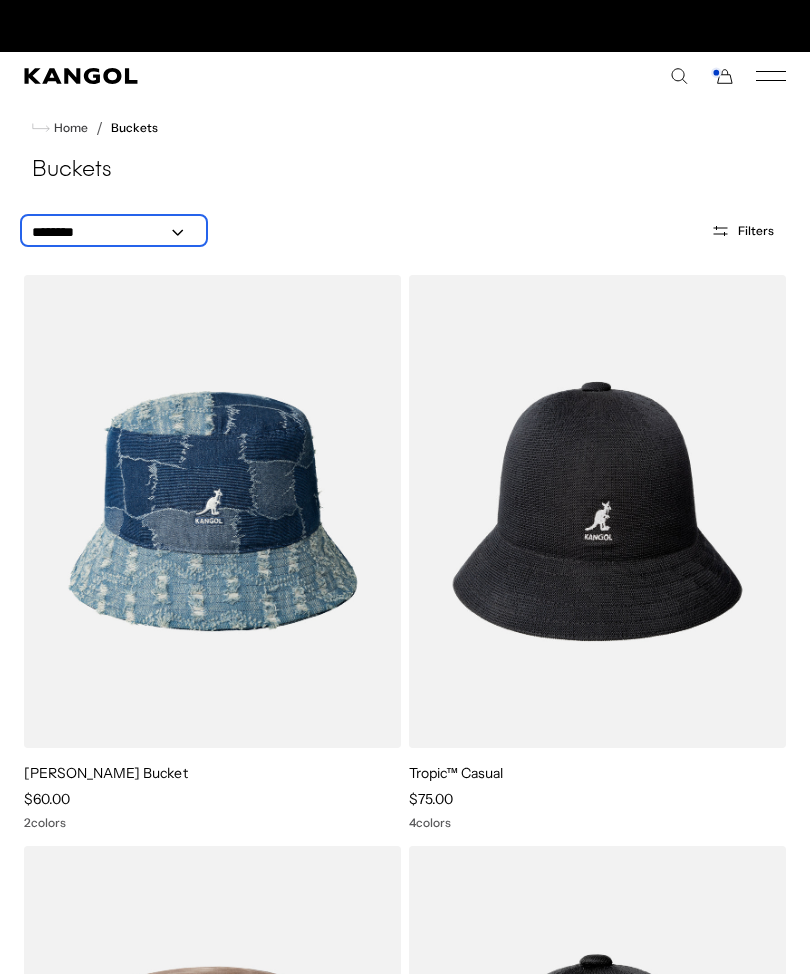 scroll, scrollTop: 0, scrollLeft: 0, axis: both 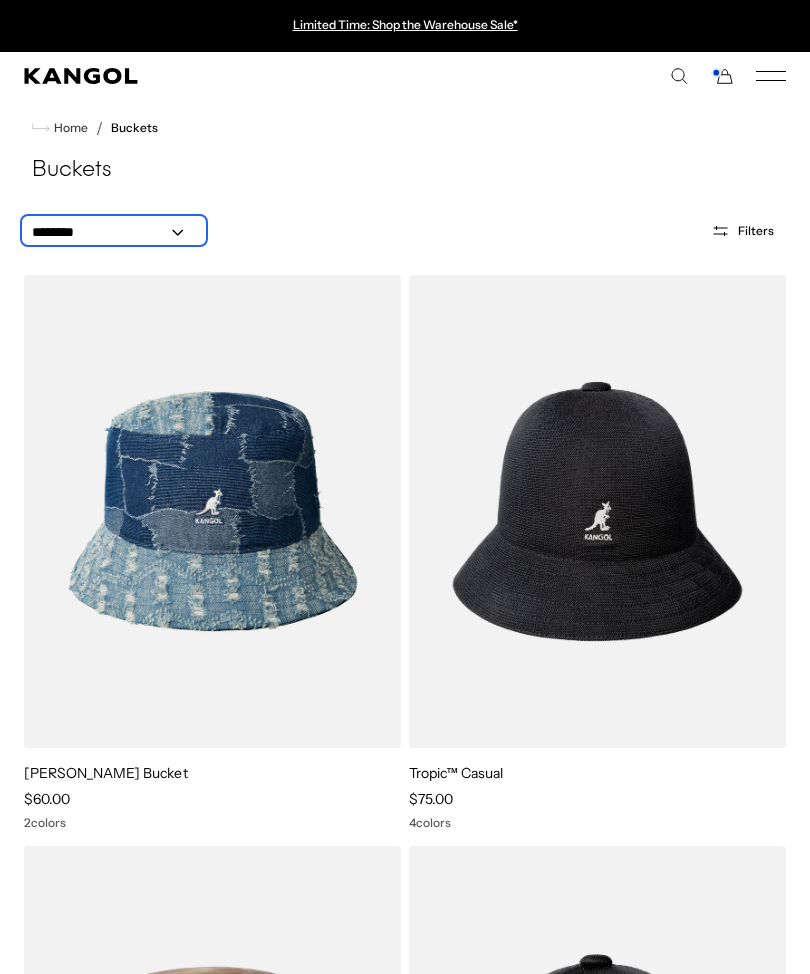 select on "*****" 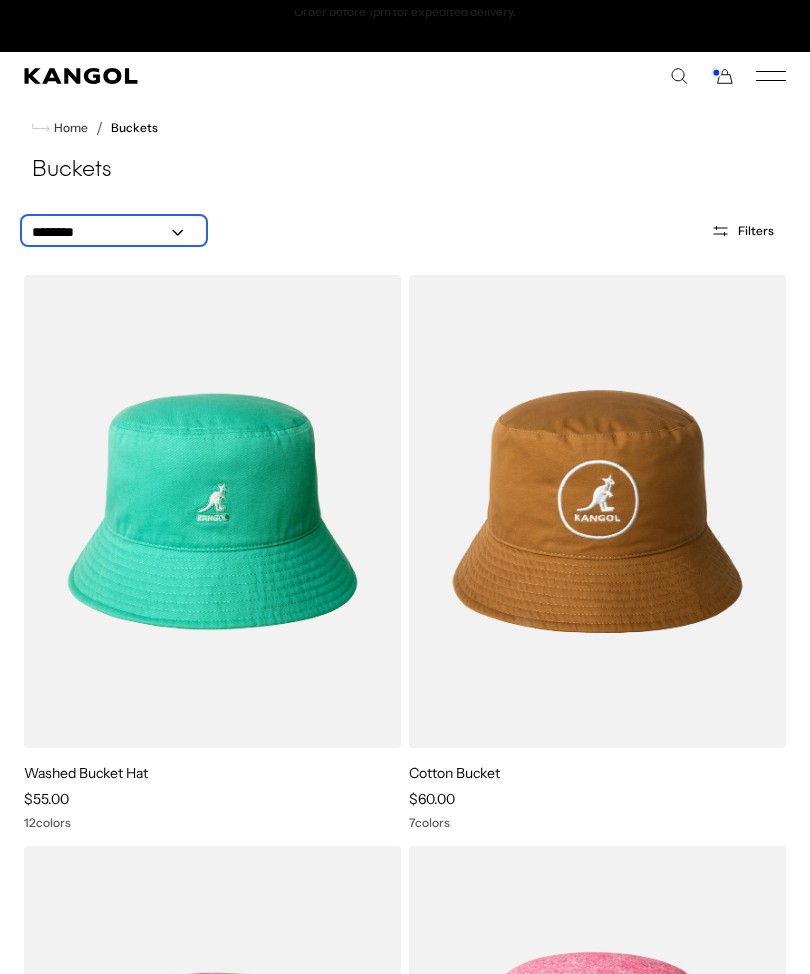 scroll, scrollTop: 0, scrollLeft: 0, axis: both 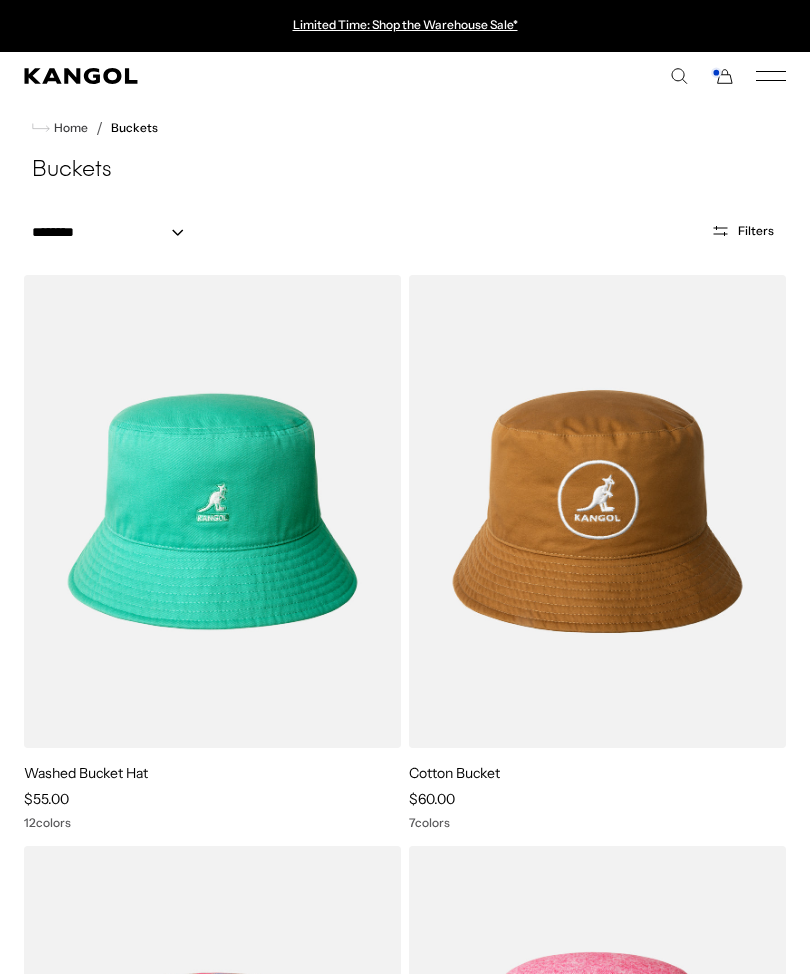 click at bounding box center (0, 0) 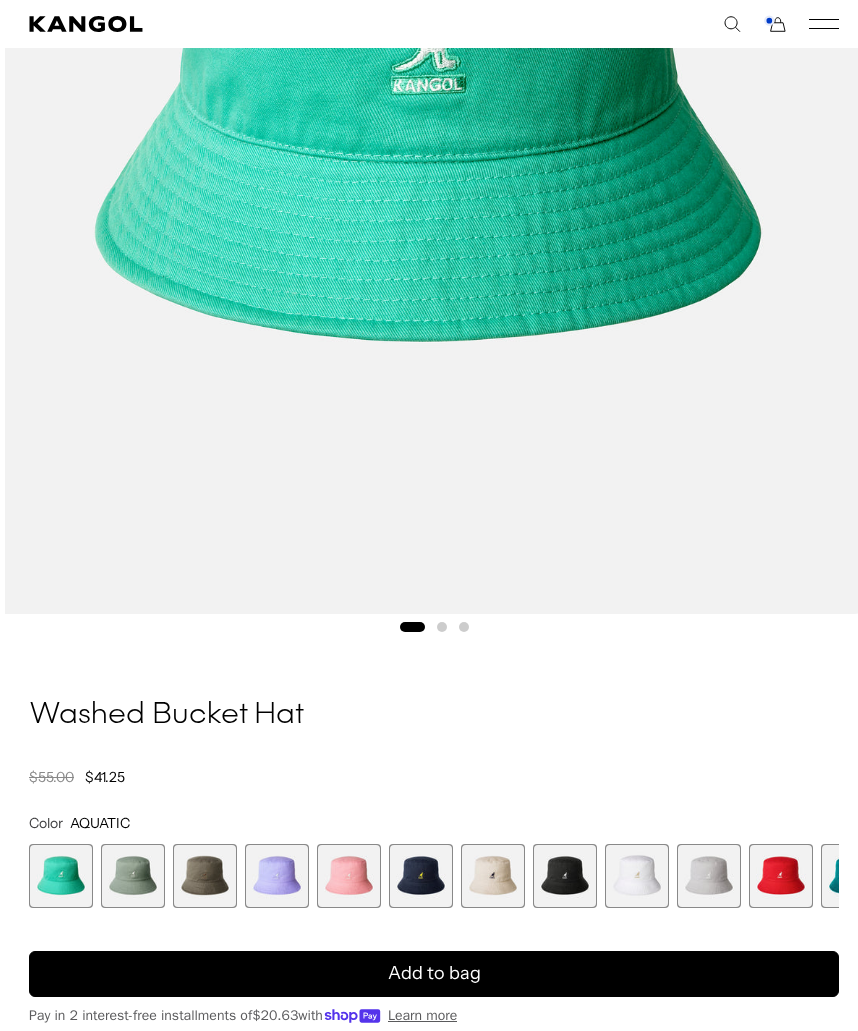 scroll, scrollTop: 773, scrollLeft: 0, axis: vertical 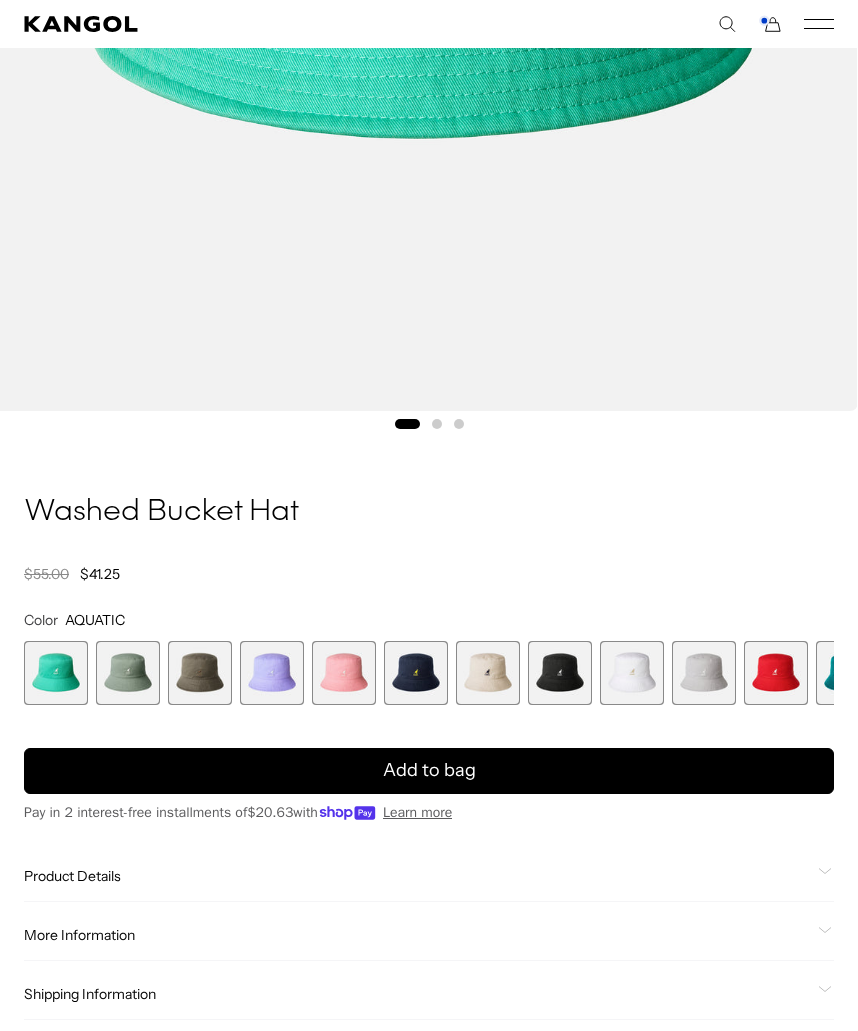 click at bounding box center (488, 673) 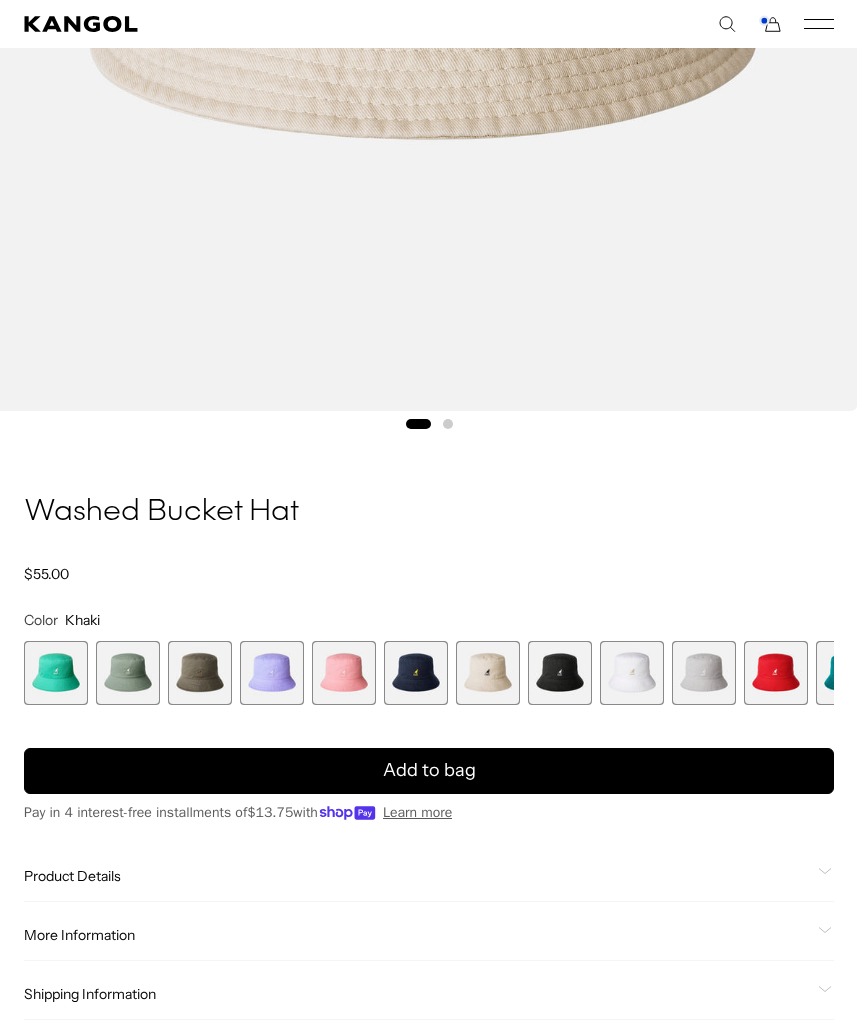 scroll, scrollTop: 0, scrollLeft: 412, axis: horizontal 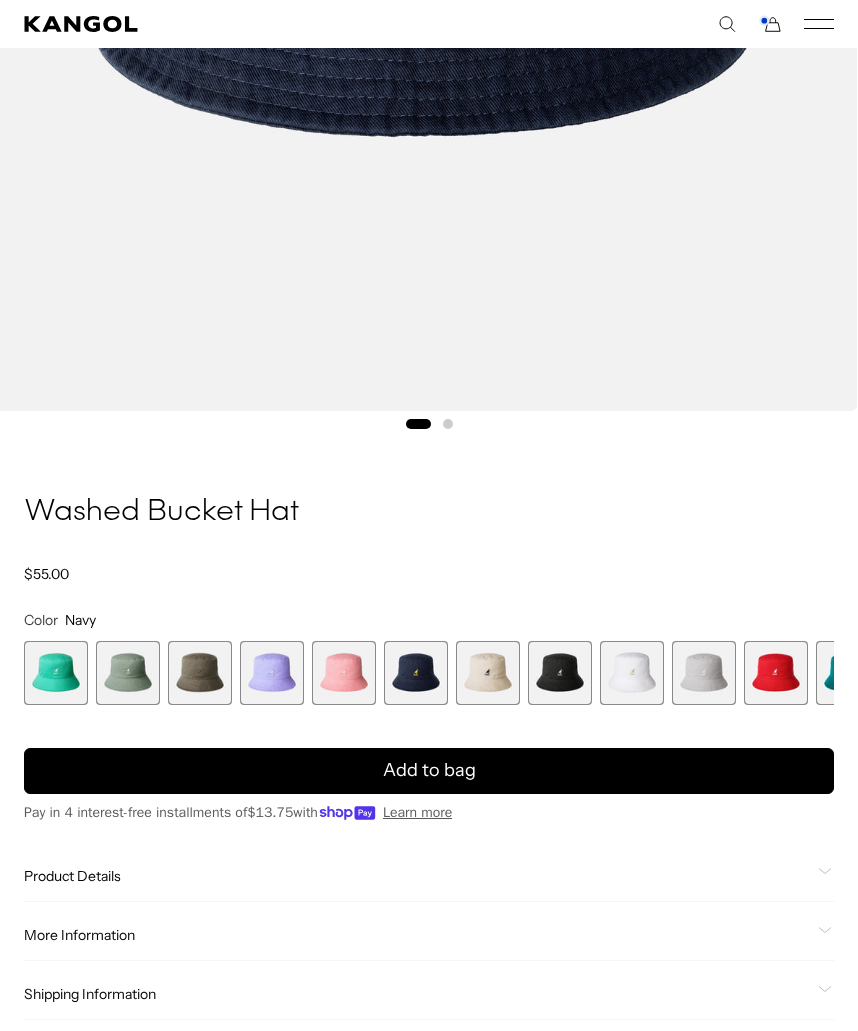 click at bounding box center [344, 673] 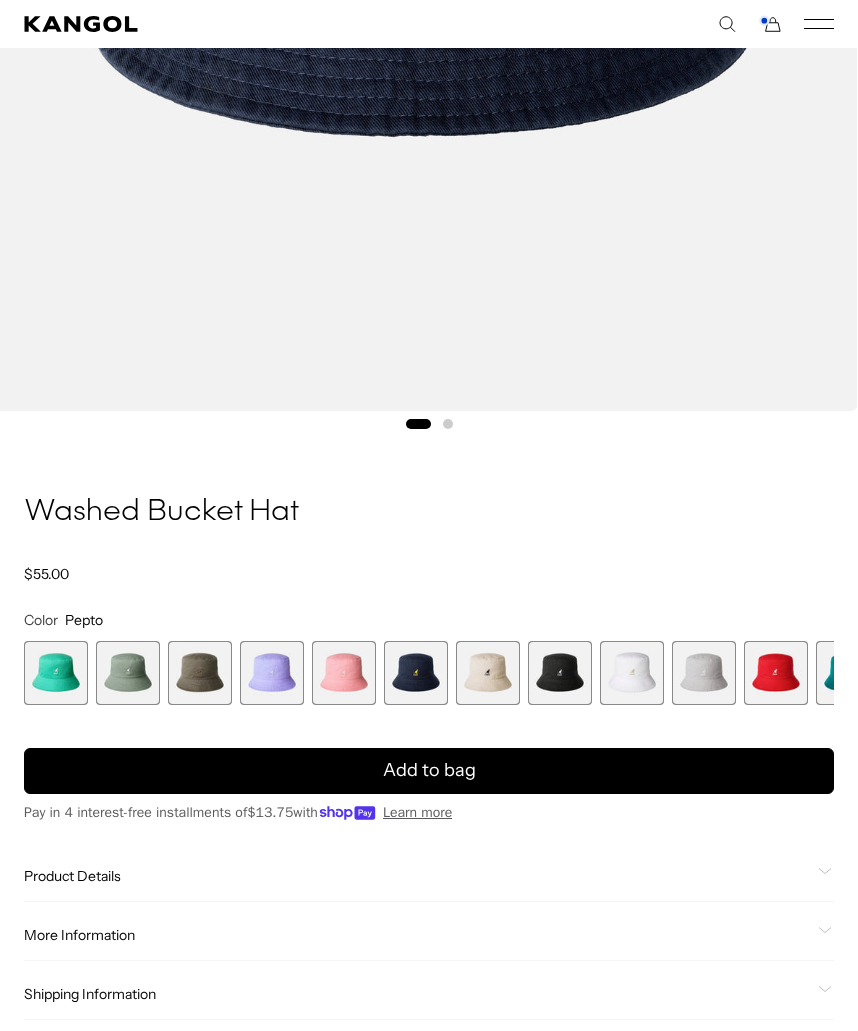 scroll, scrollTop: 0, scrollLeft: 0, axis: both 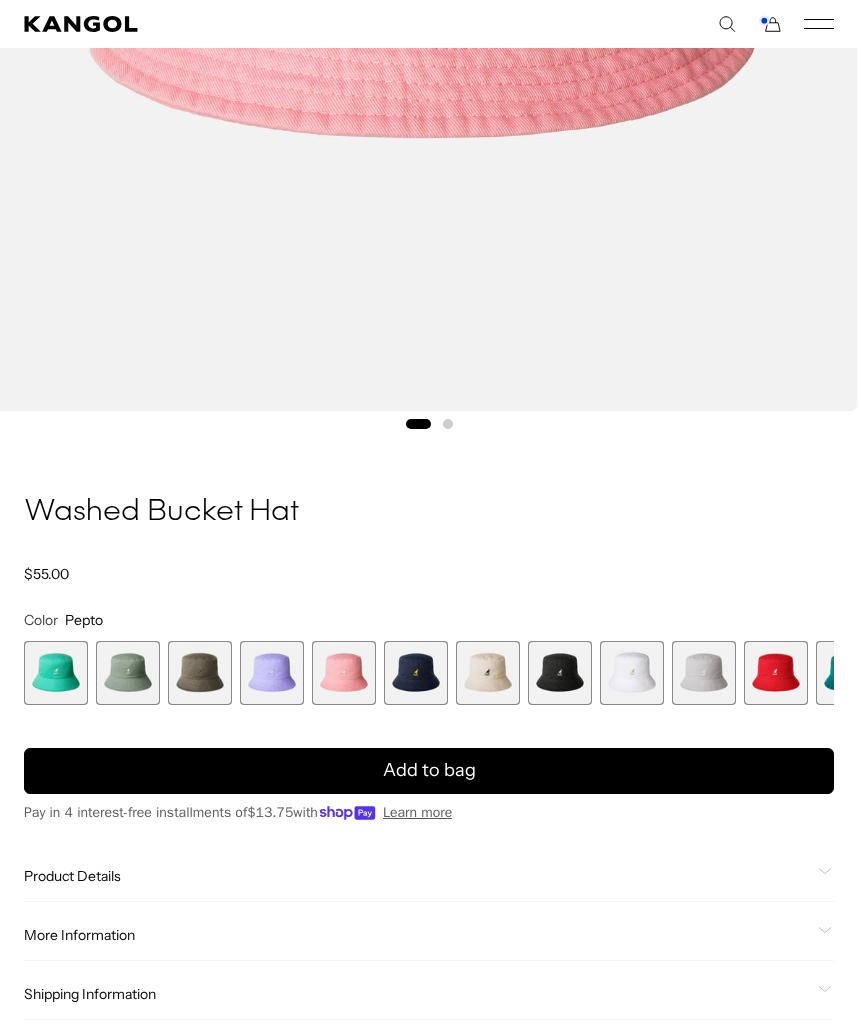 click at bounding box center (272, 673) 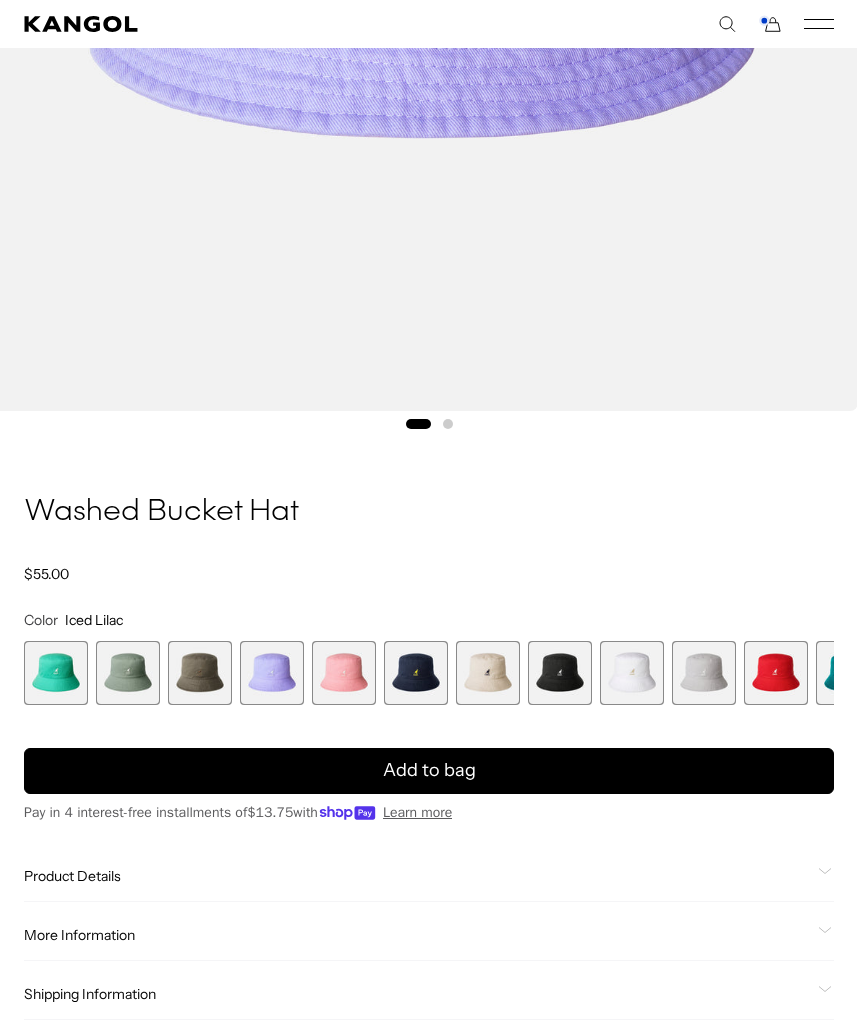 click at bounding box center [200, 673] 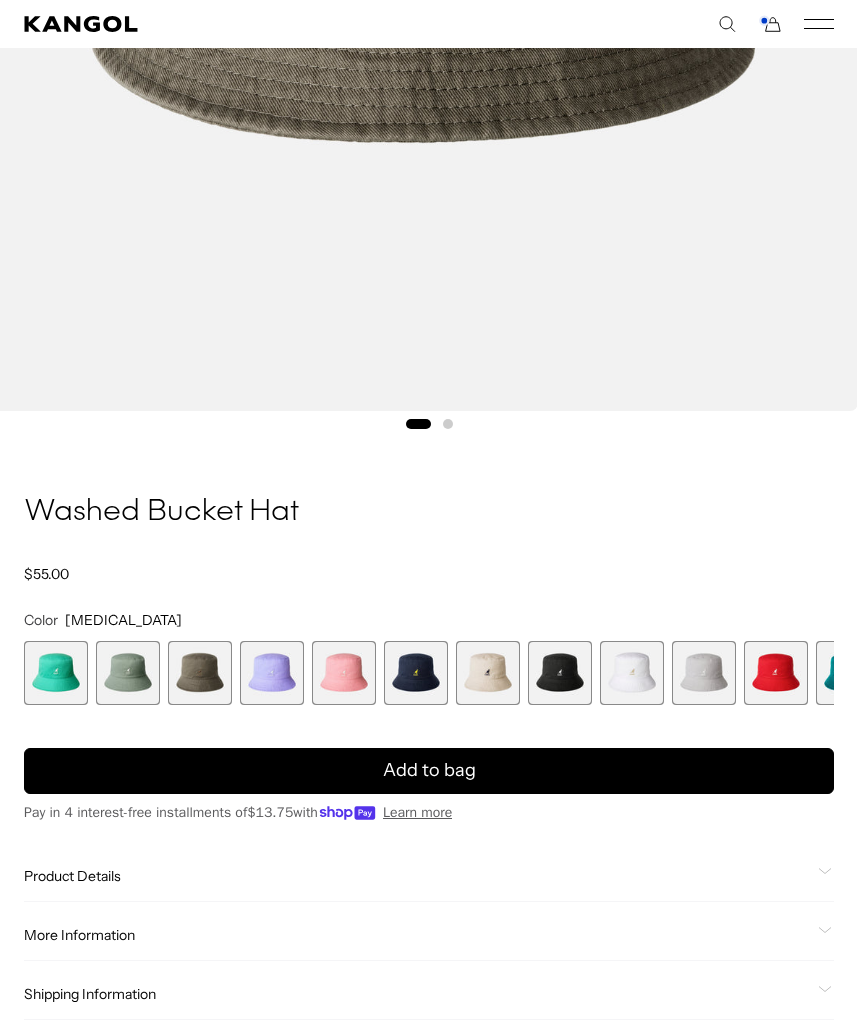 click at bounding box center (128, 673) 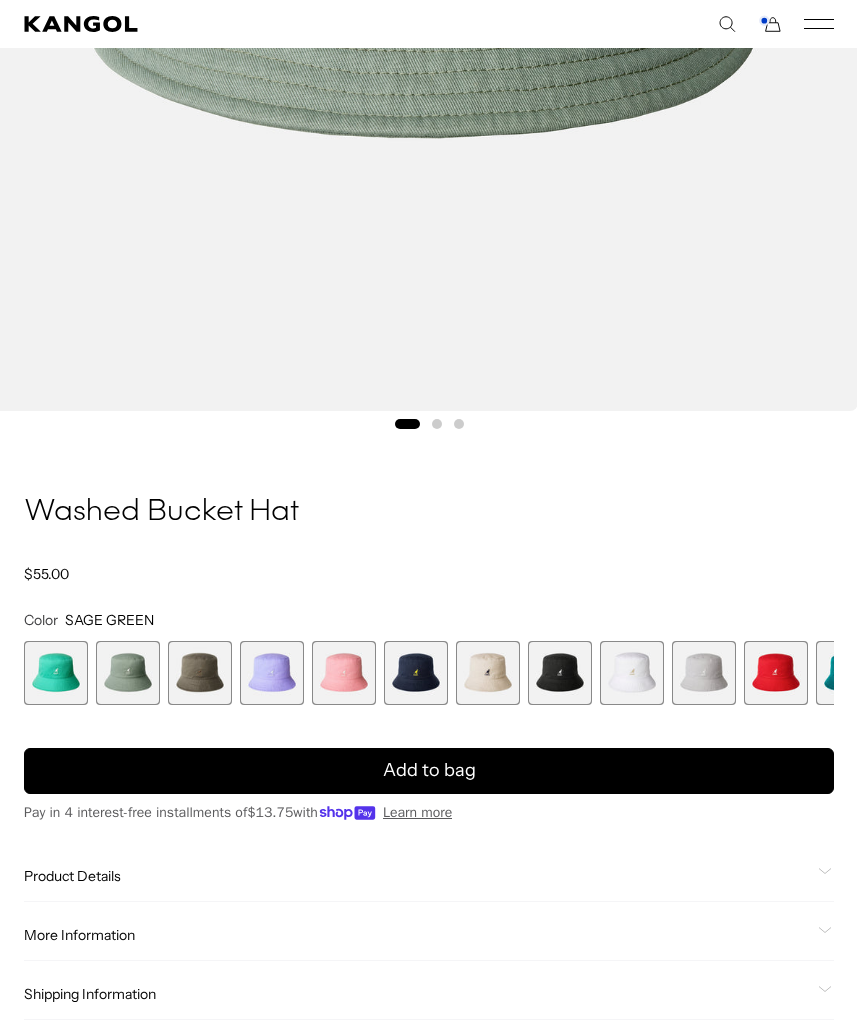 scroll, scrollTop: 0, scrollLeft: 0, axis: both 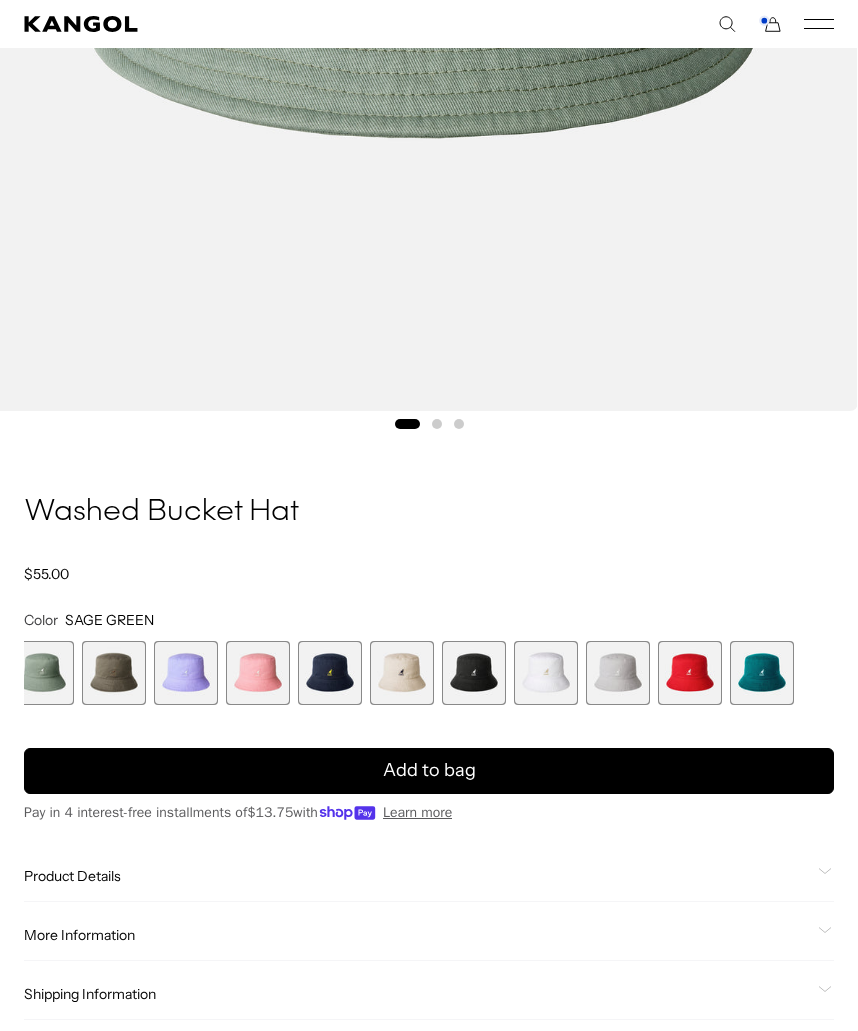 click at bounding box center (762, 673) 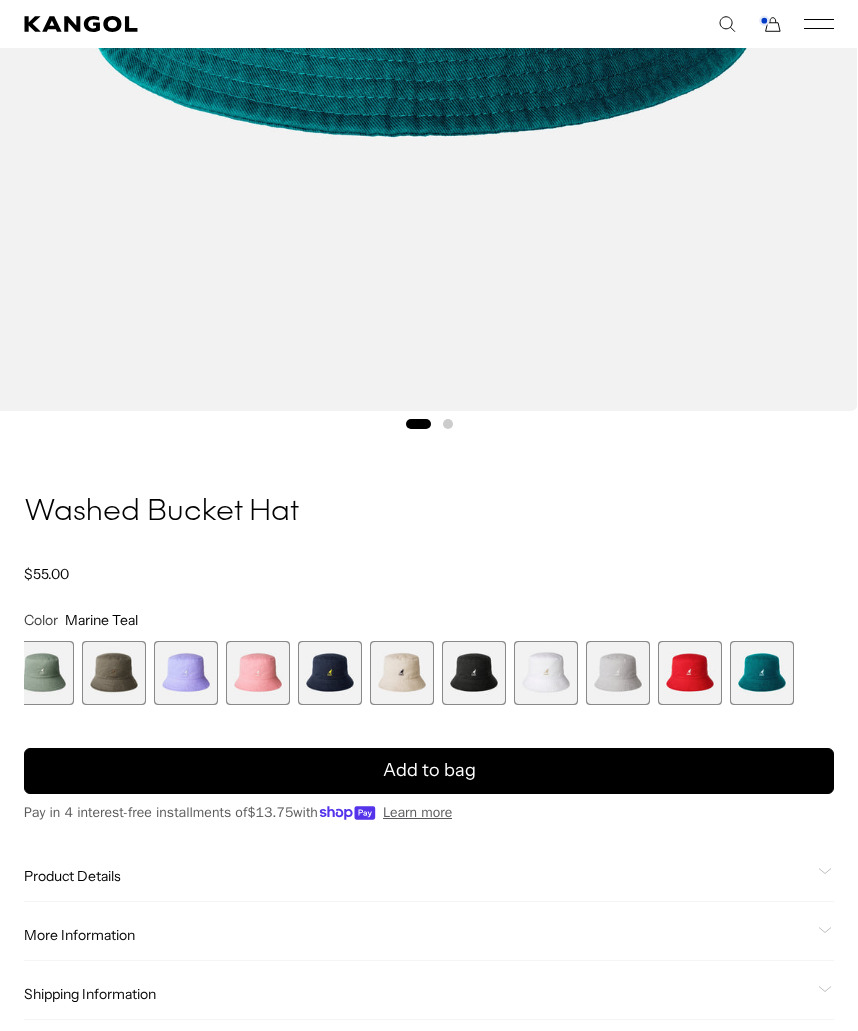 scroll, scrollTop: 0, scrollLeft: 412, axis: horizontal 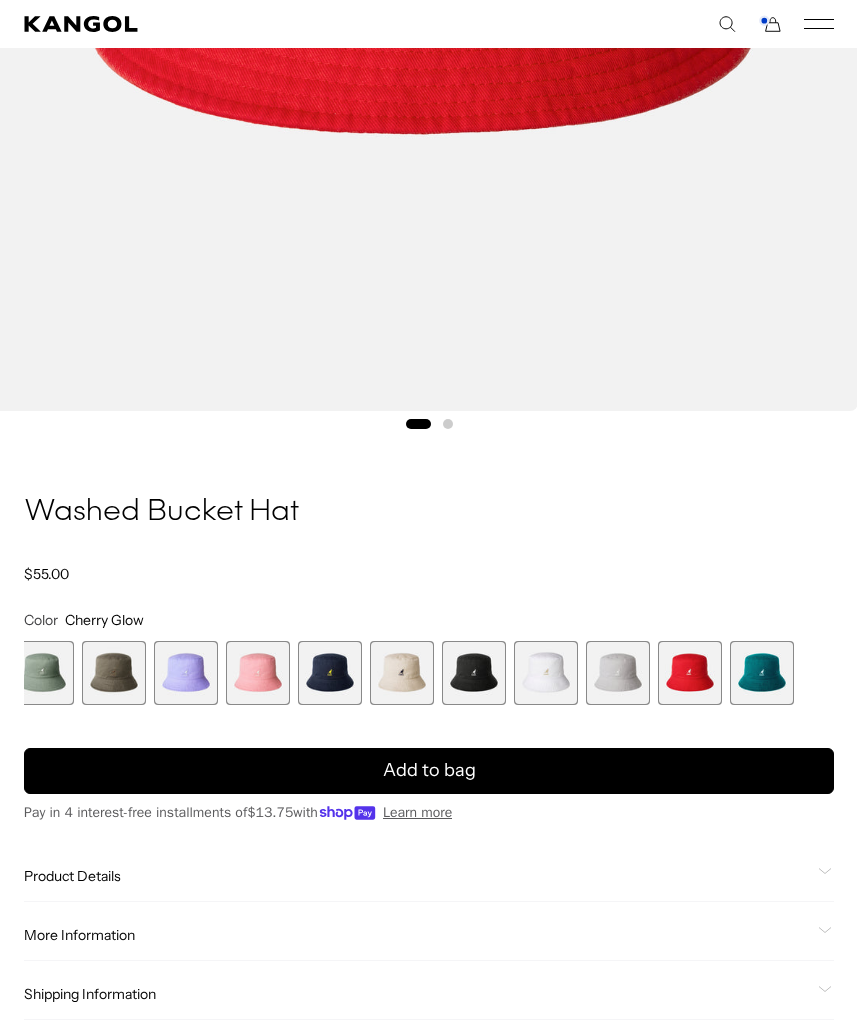 click at bounding box center [618, 673] 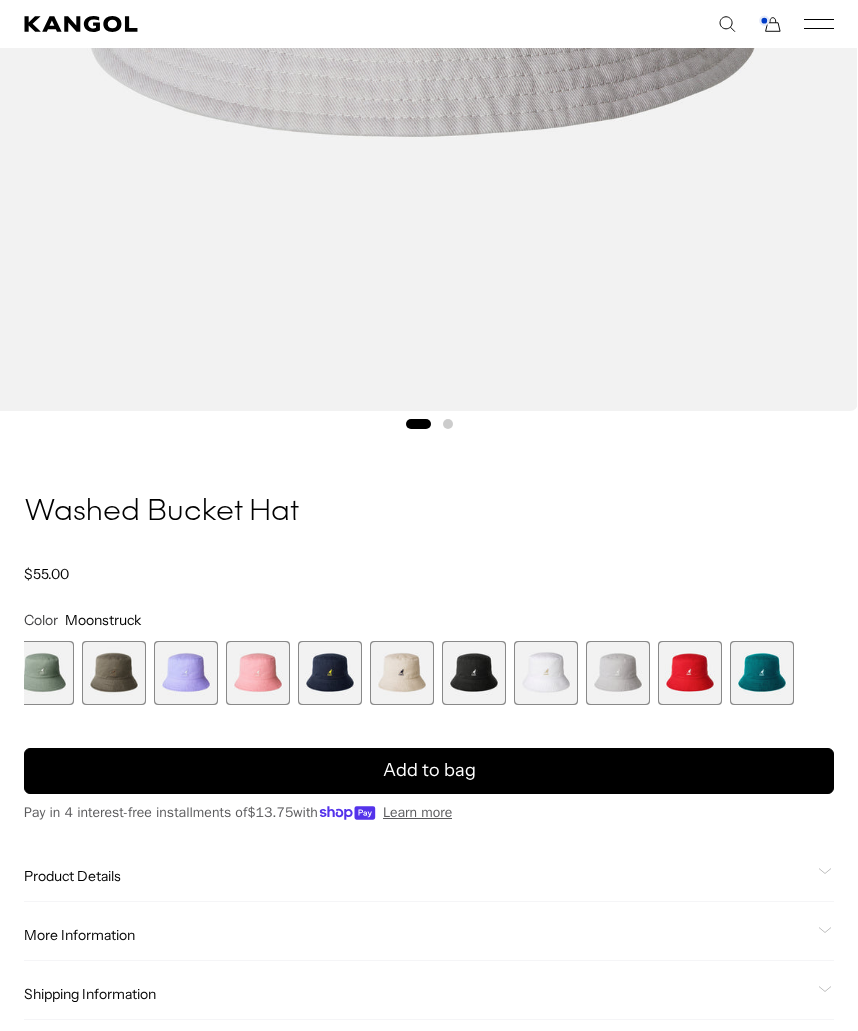 scroll, scrollTop: 0, scrollLeft: 0, axis: both 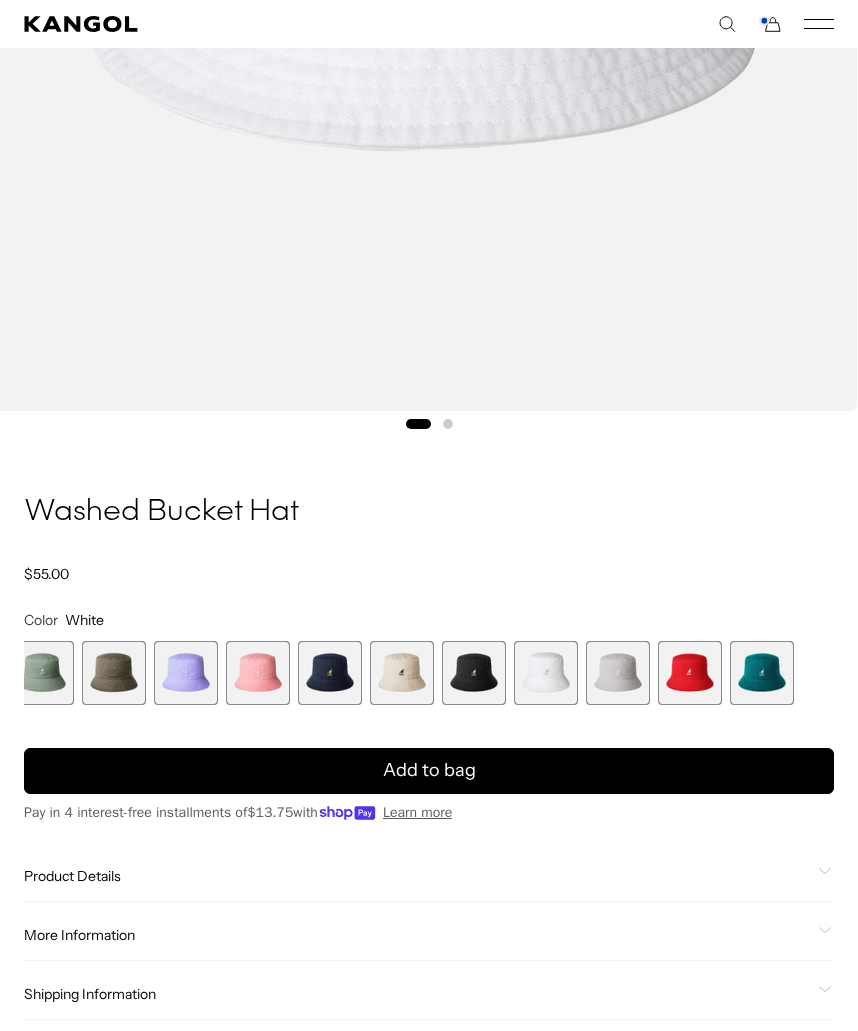 click at bounding box center (474, 673) 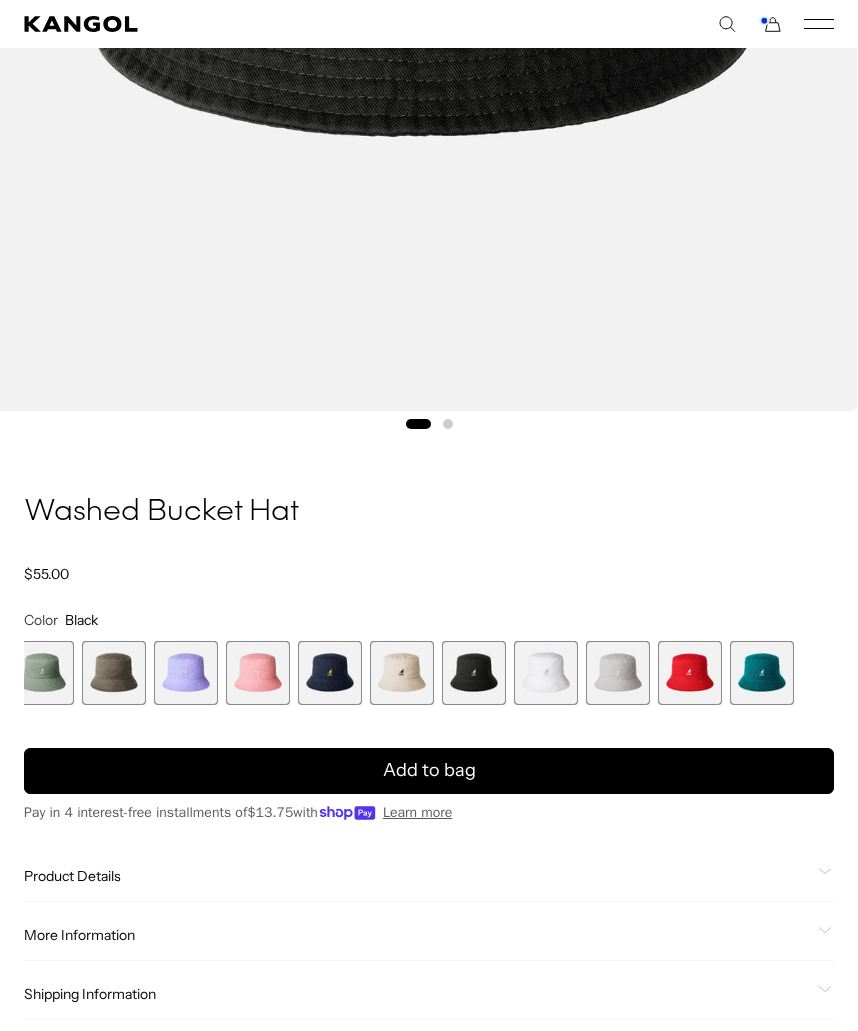 scroll, scrollTop: 0, scrollLeft: 412, axis: horizontal 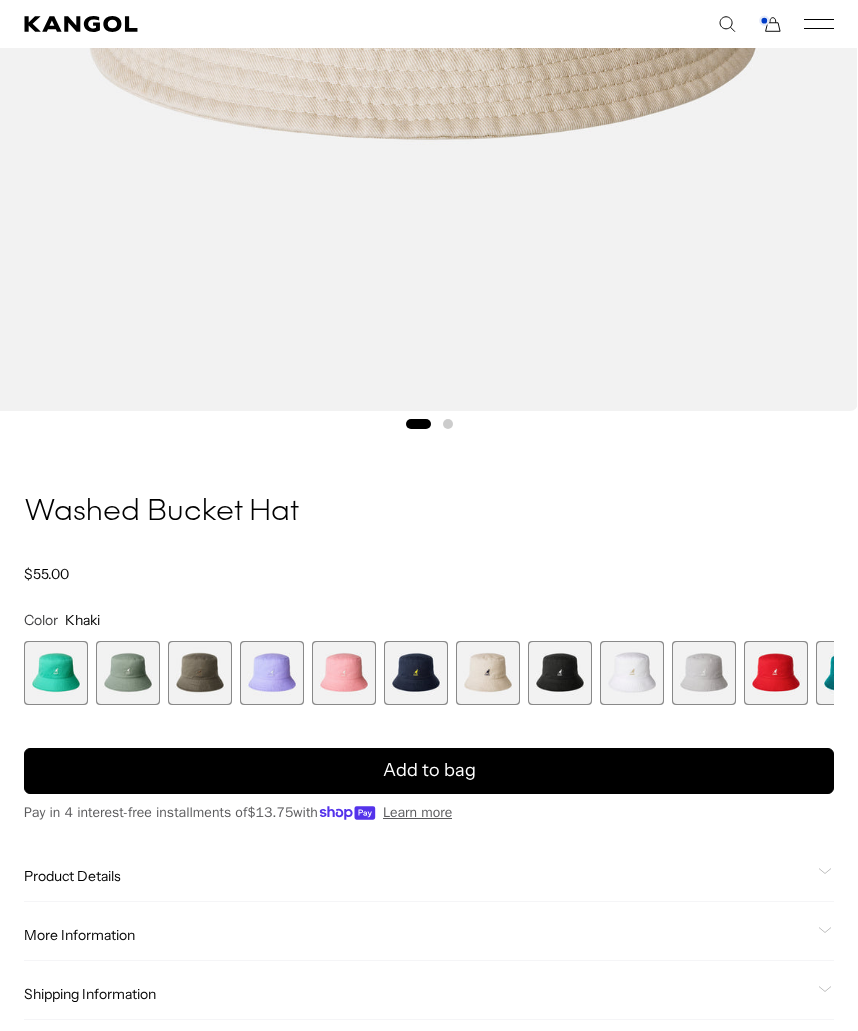 click at bounding box center [56, 673] 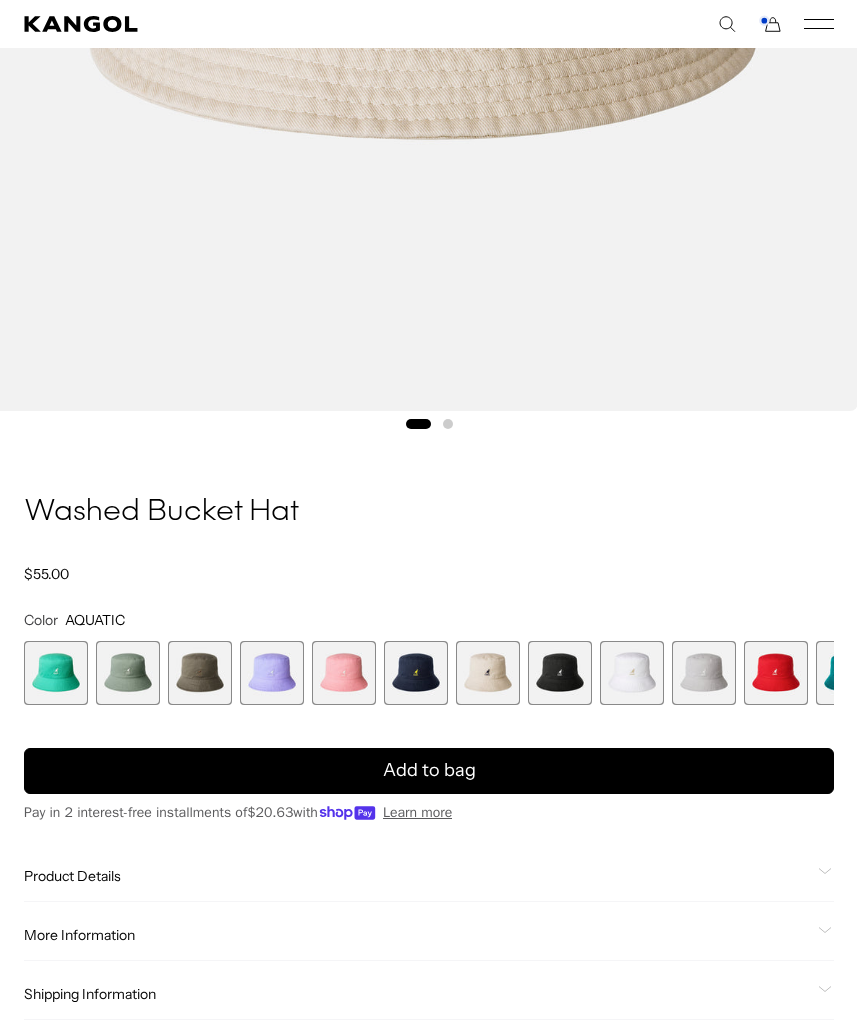 scroll, scrollTop: 0, scrollLeft: 0, axis: both 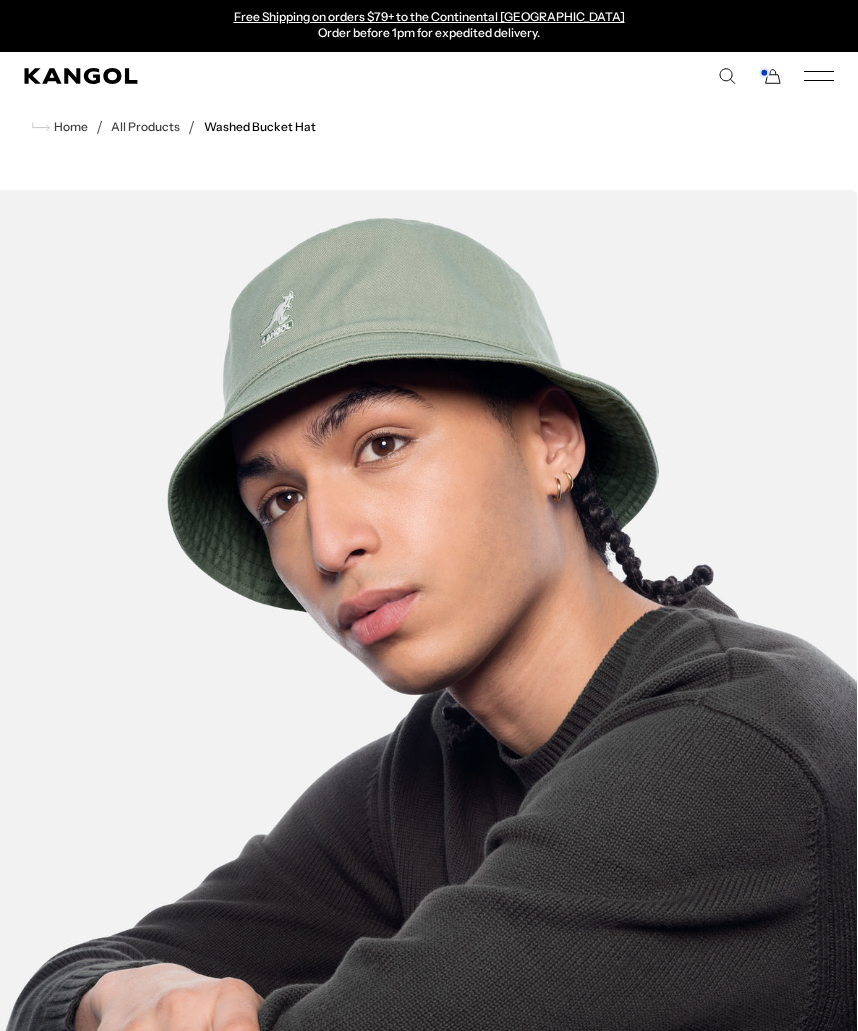 click 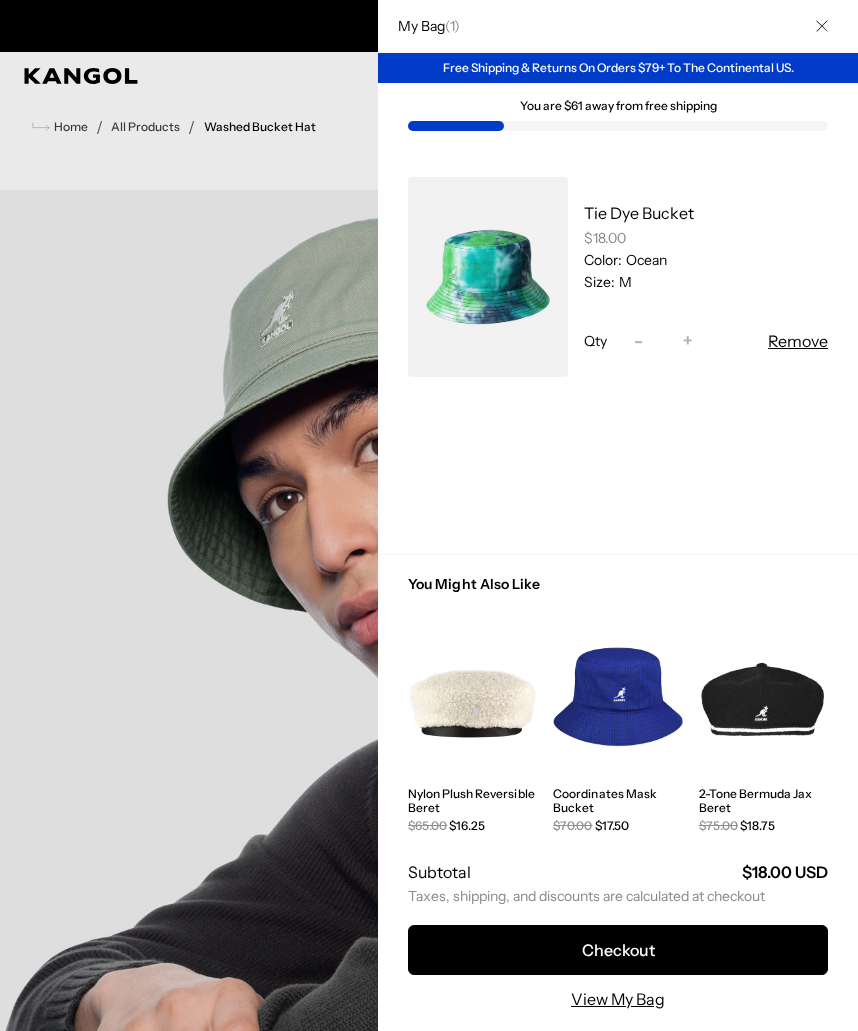 scroll, scrollTop: 0, scrollLeft: 0, axis: both 